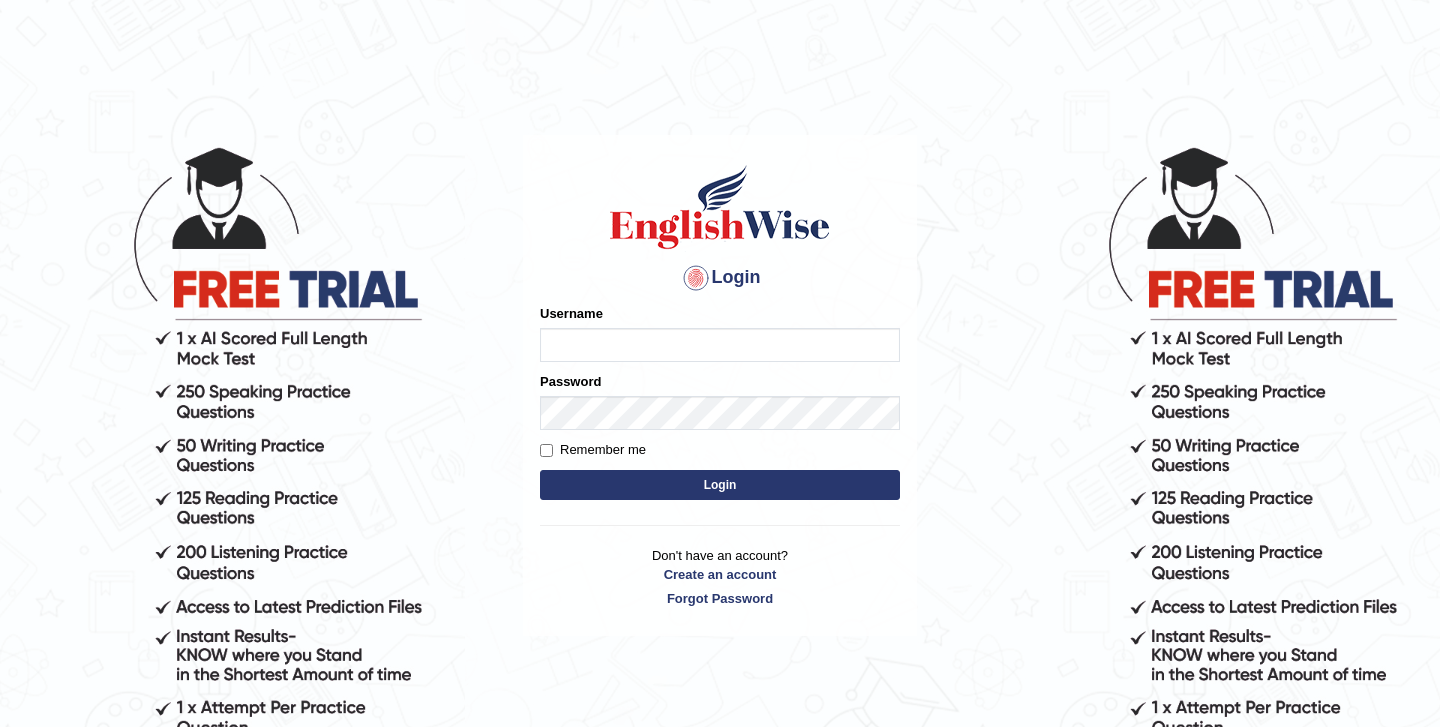 scroll, scrollTop: 0, scrollLeft: 0, axis: both 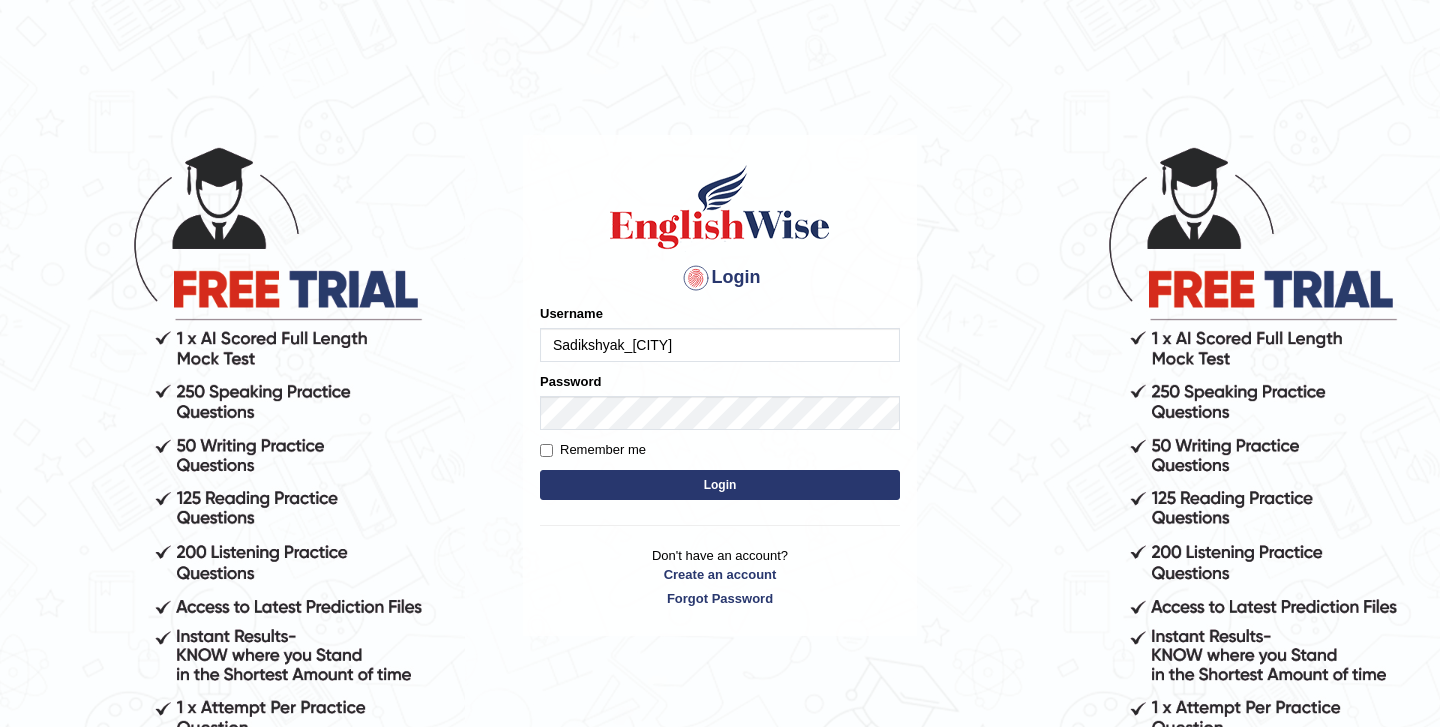 click on "Login" at bounding box center [720, 485] 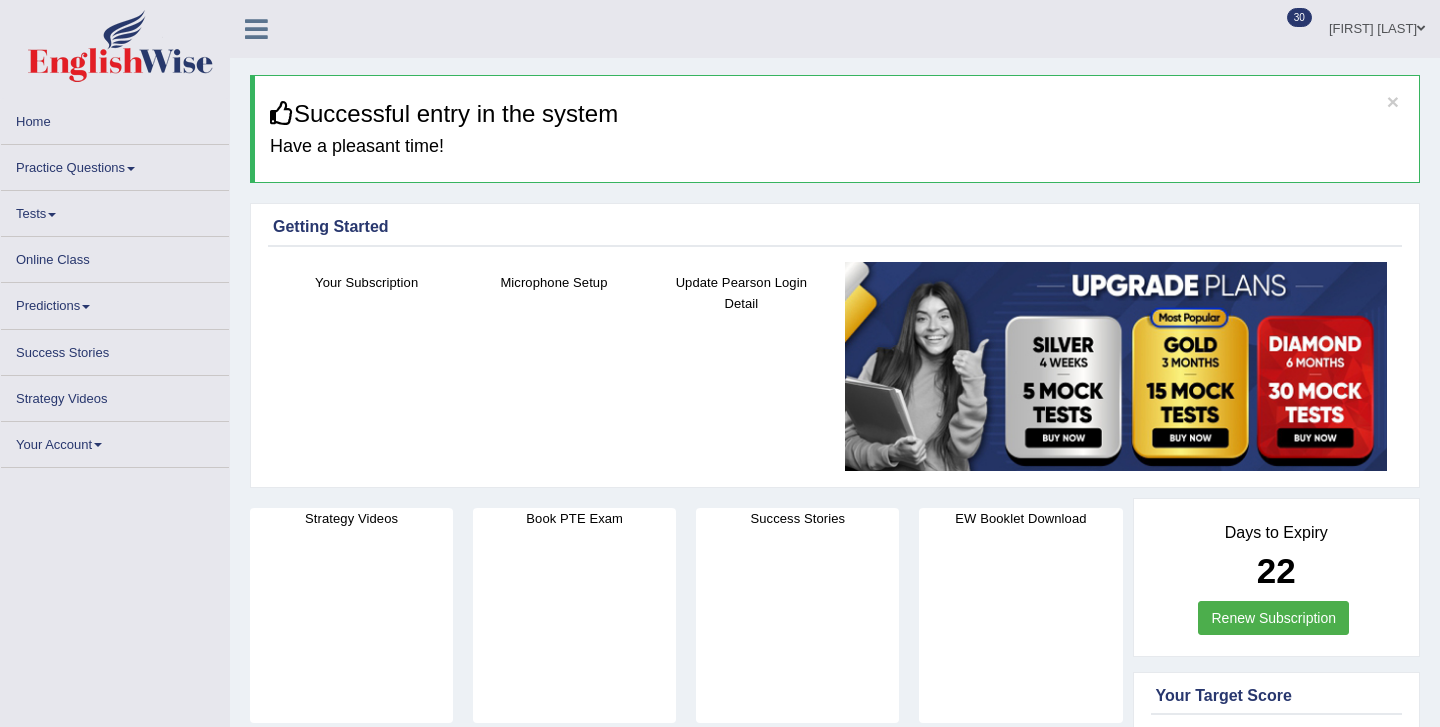 scroll, scrollTop: 0, scrollLeft: 0, axis: both 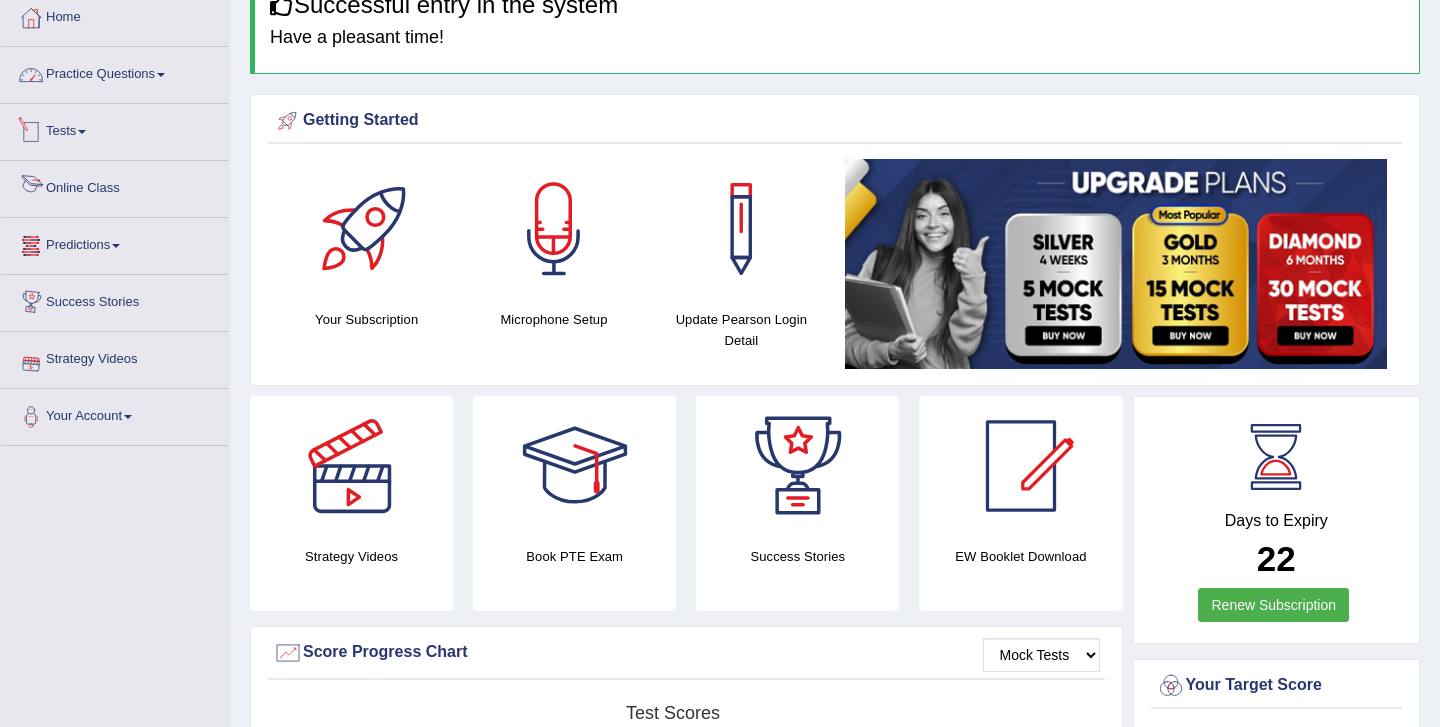 click on "Practice Questions" at bounding box center (115, 72) 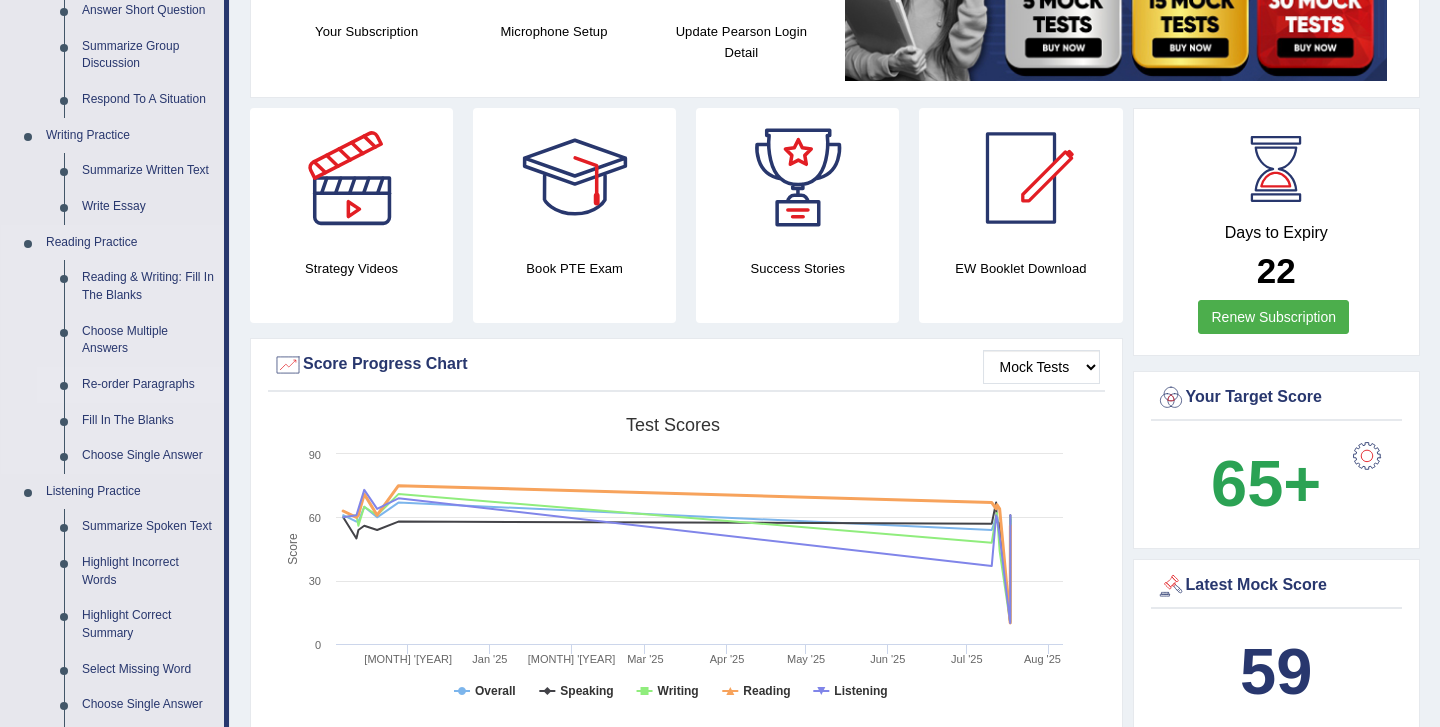 scroll, scrollTop: 407, scrollLeft: 0, axis: vertical 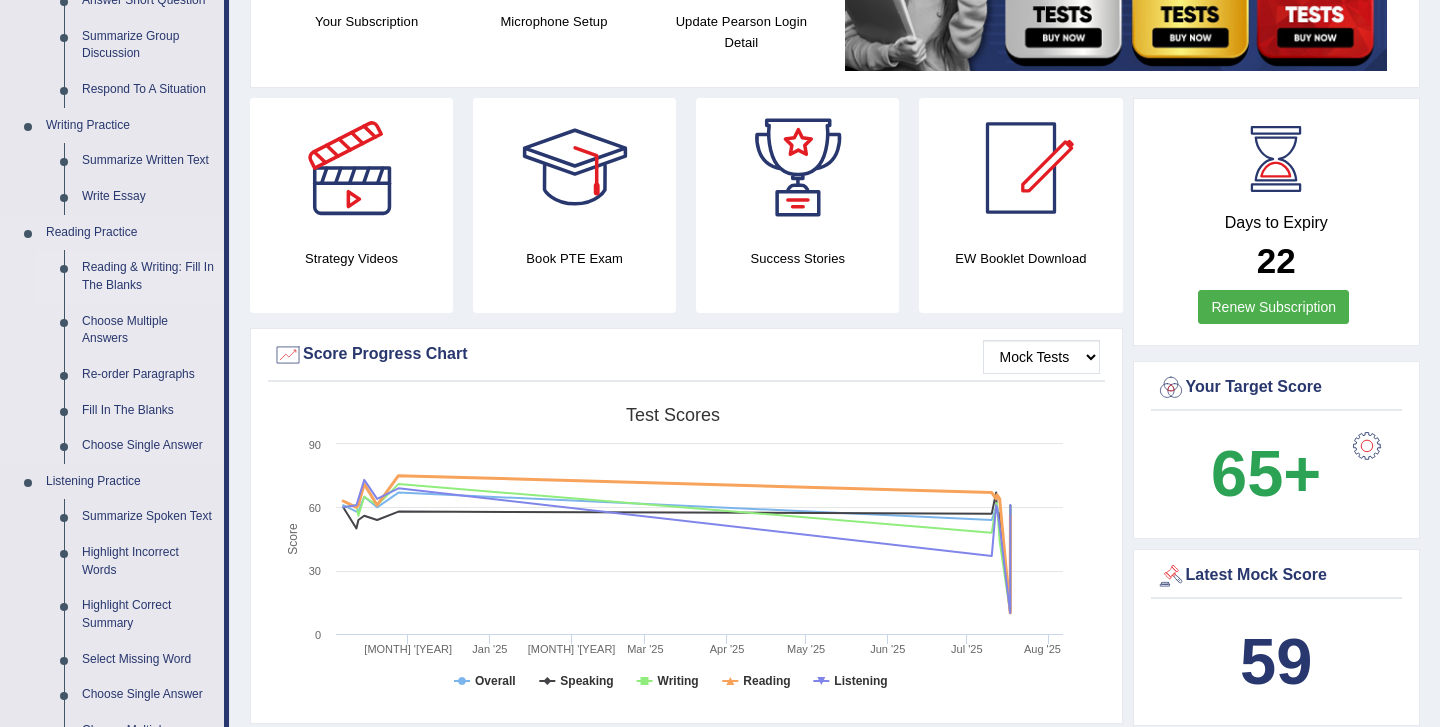 click on "Reading & Writing: Fill In The Blanks" at bounding box center (148, 276) 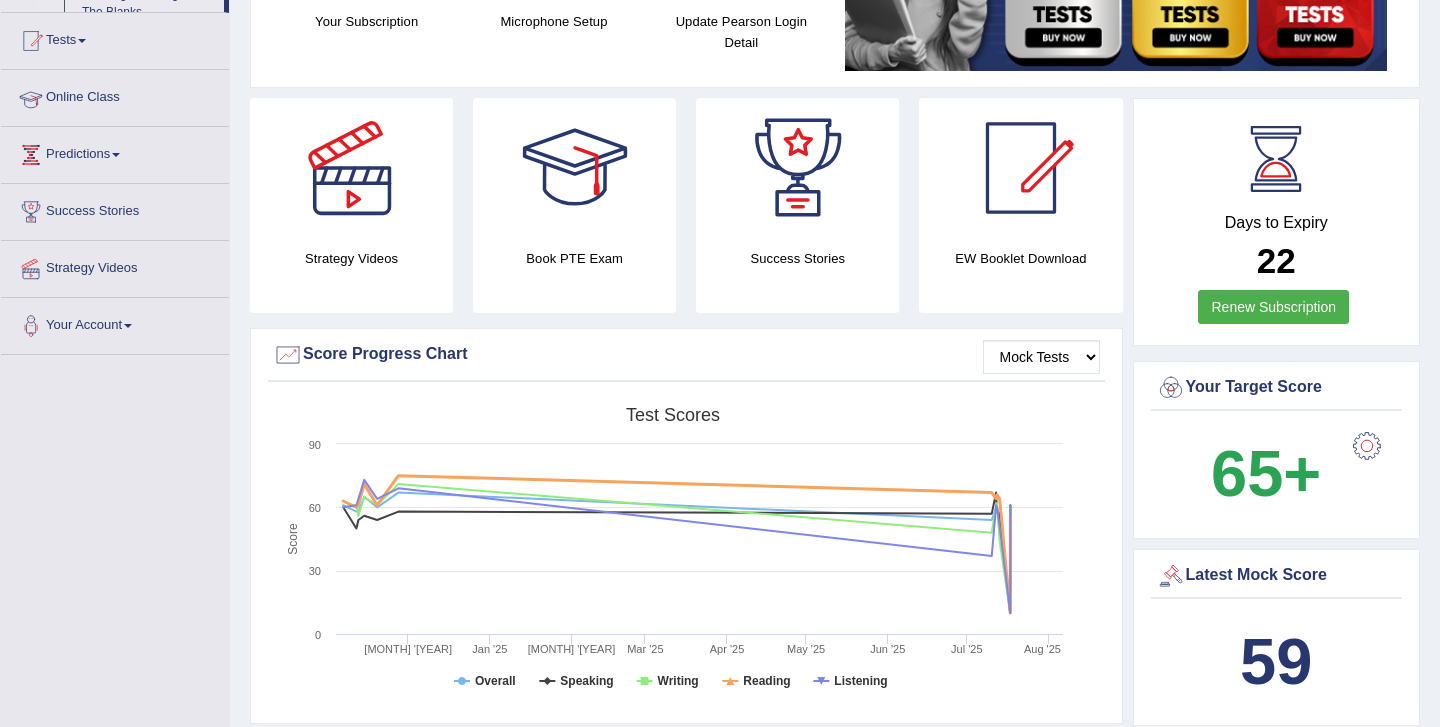 scroll, scrollTop: 470, scrollLeft: 0, axis: vertical 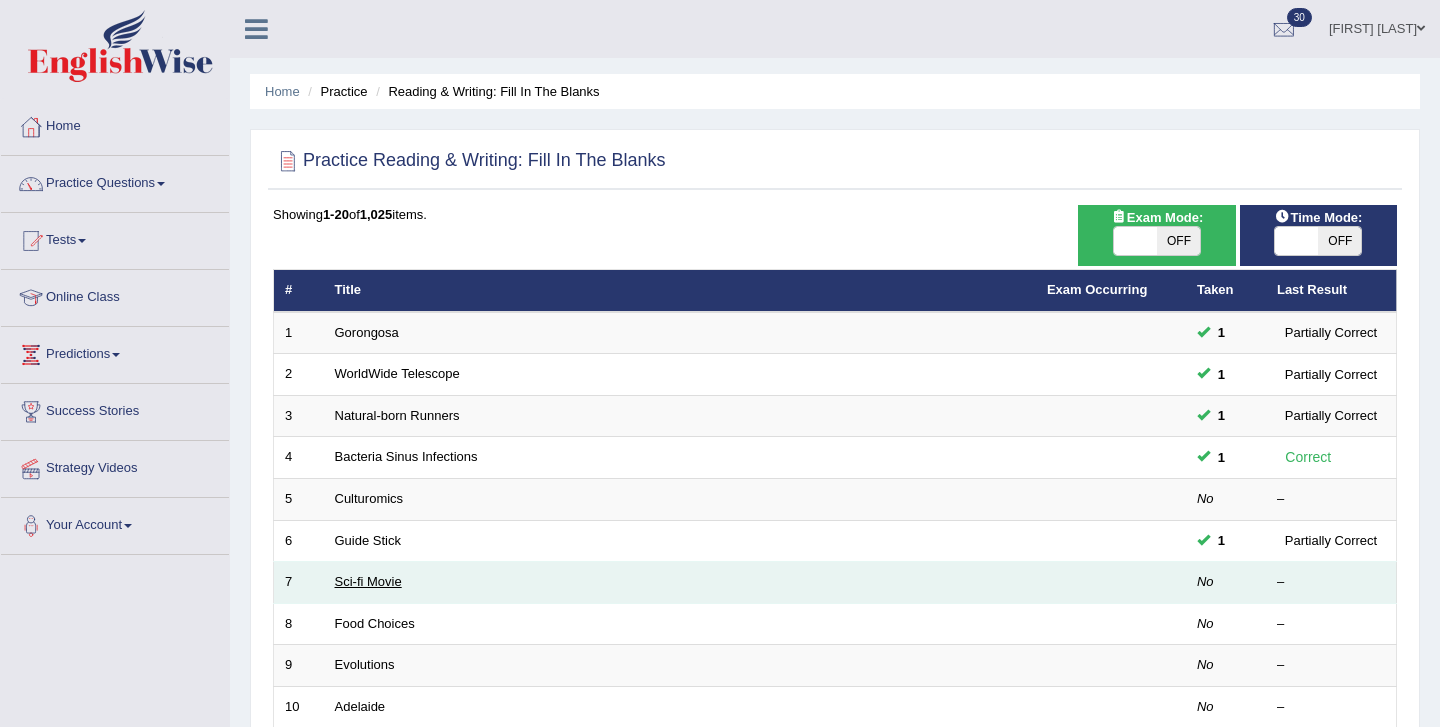 click on "Sci-fi Movie" at bounding box center (368, 581) 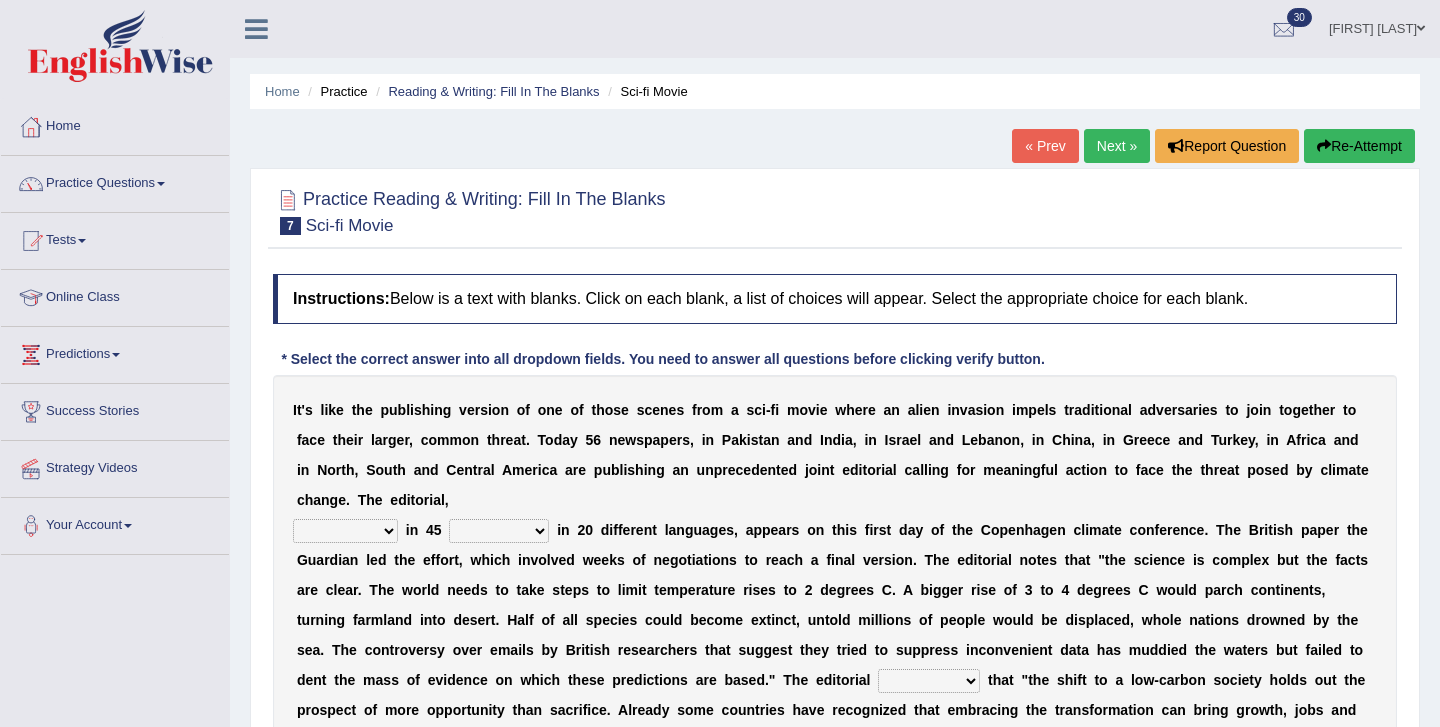 scroll, scrollTop: 0, scrollLeft: 0, axis: both 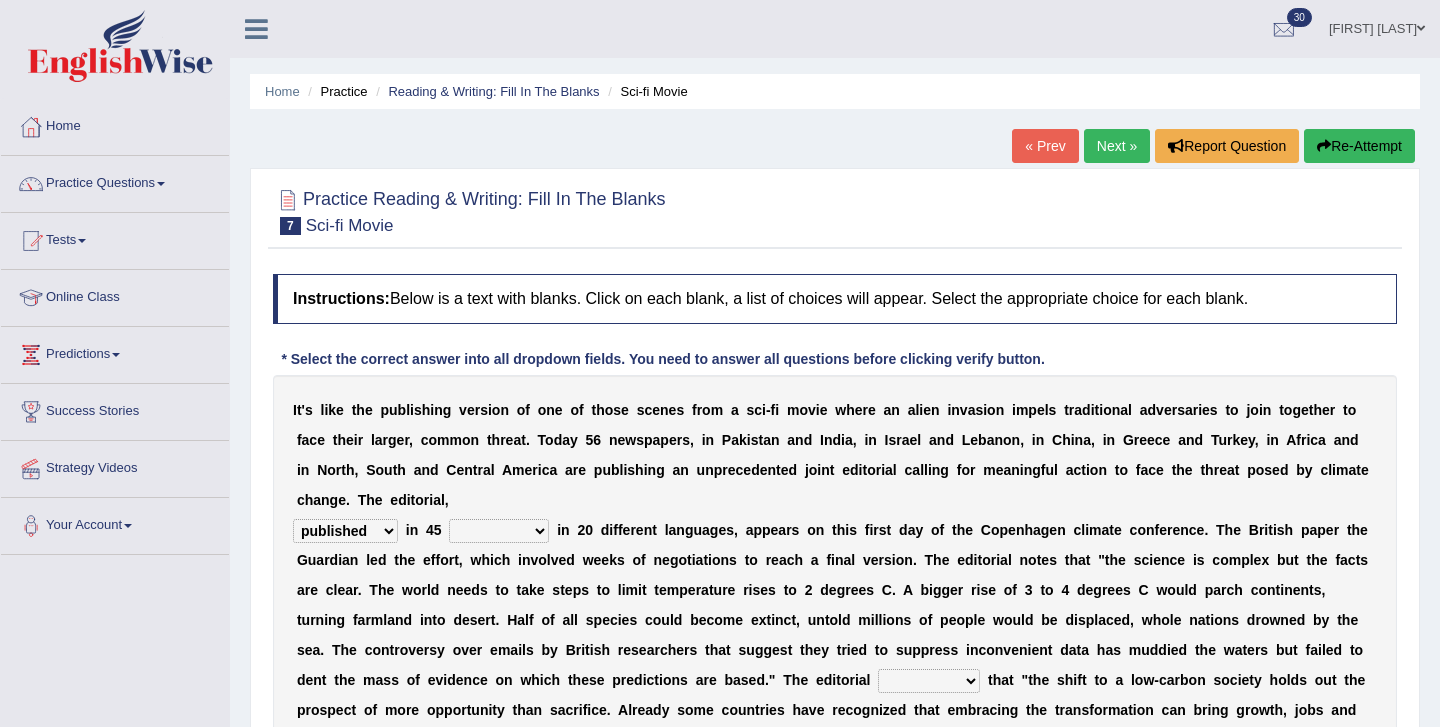 click on "clans countries continents terraces" at bounding box center [499, 531] 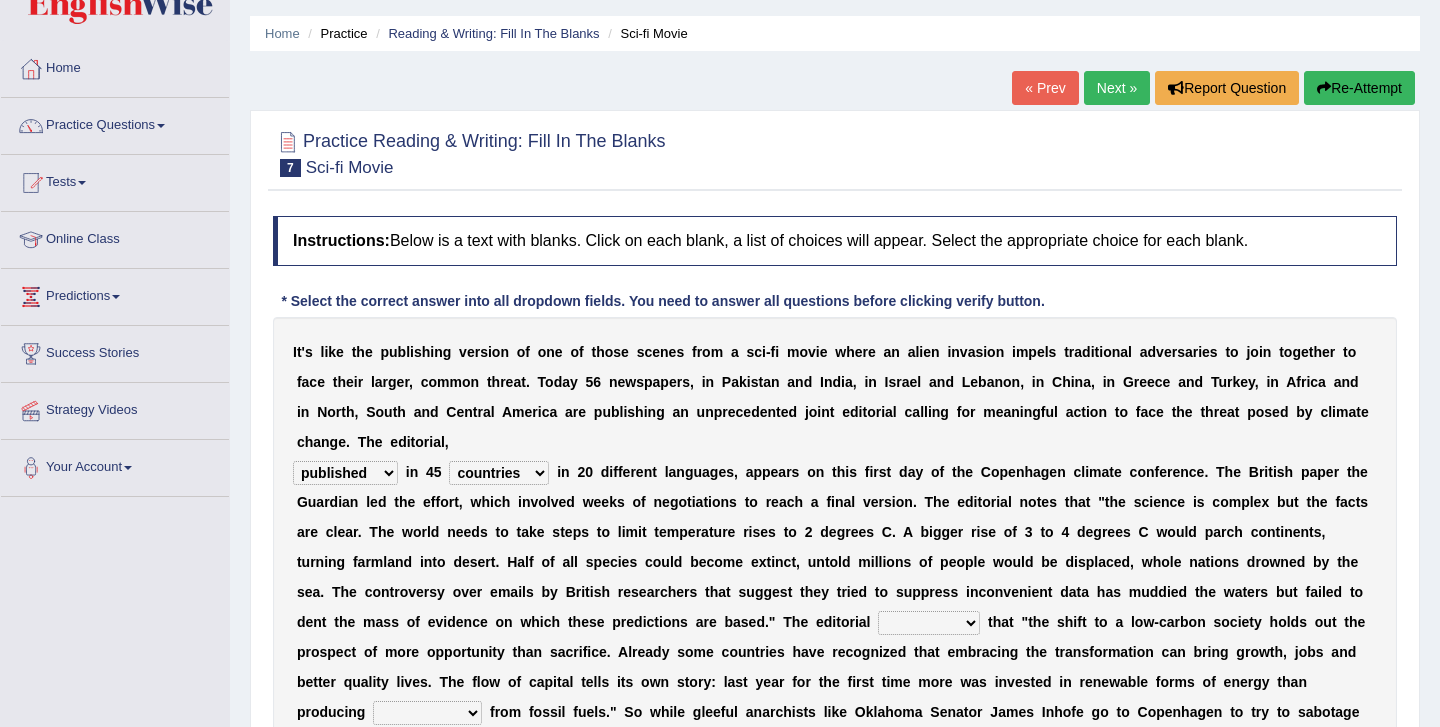 scroll, scrollTop: 63, scrollLeft: 0, axis: vertical 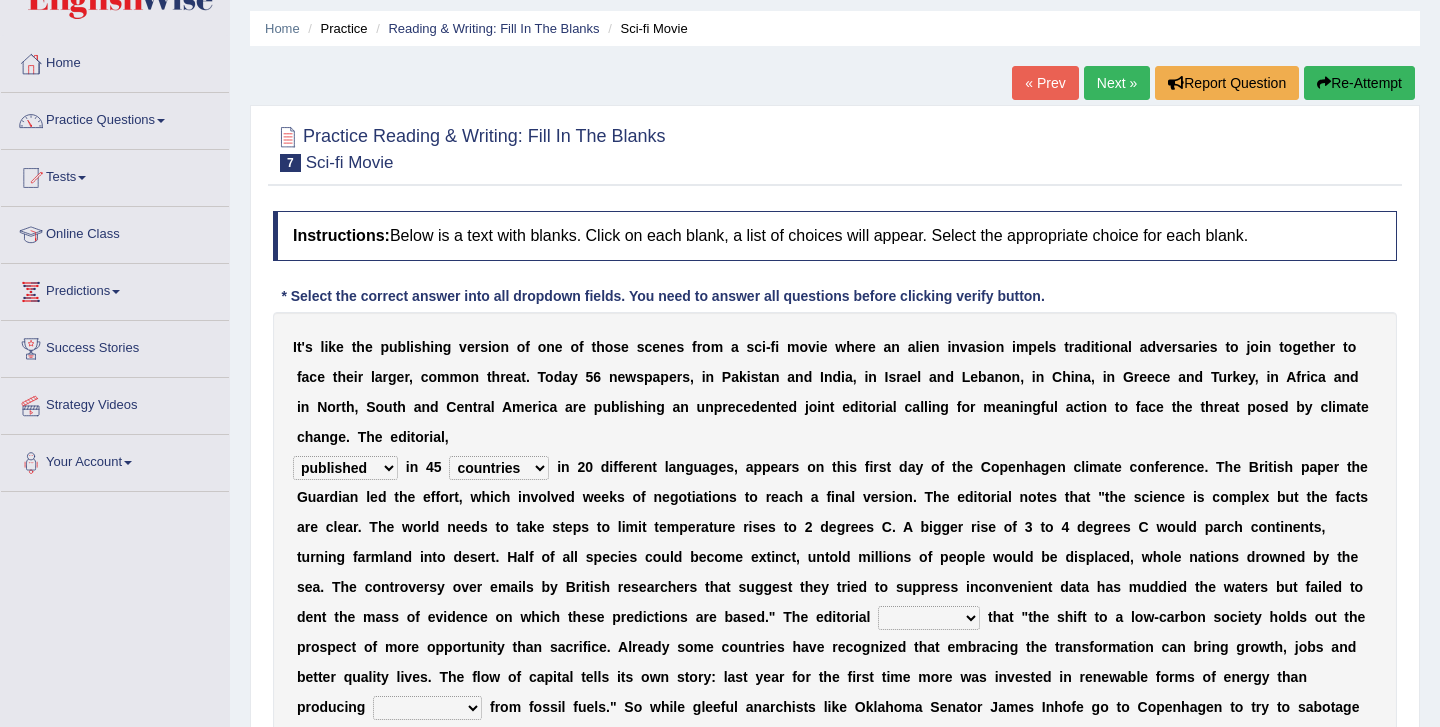 click on "modified protested recognized declined" at bounding box center [929, 618] 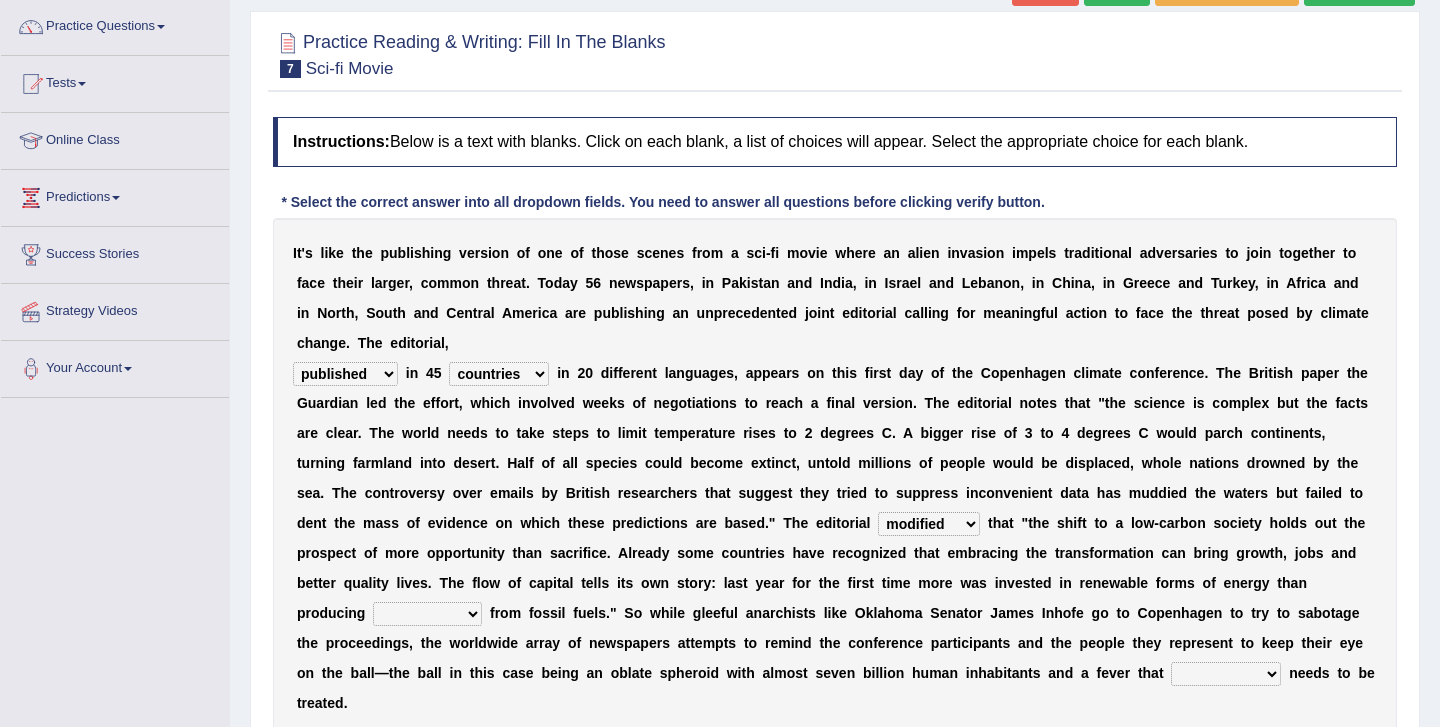 scroll, scrollTop: 166, scrollLeft: 0, axis: vertical 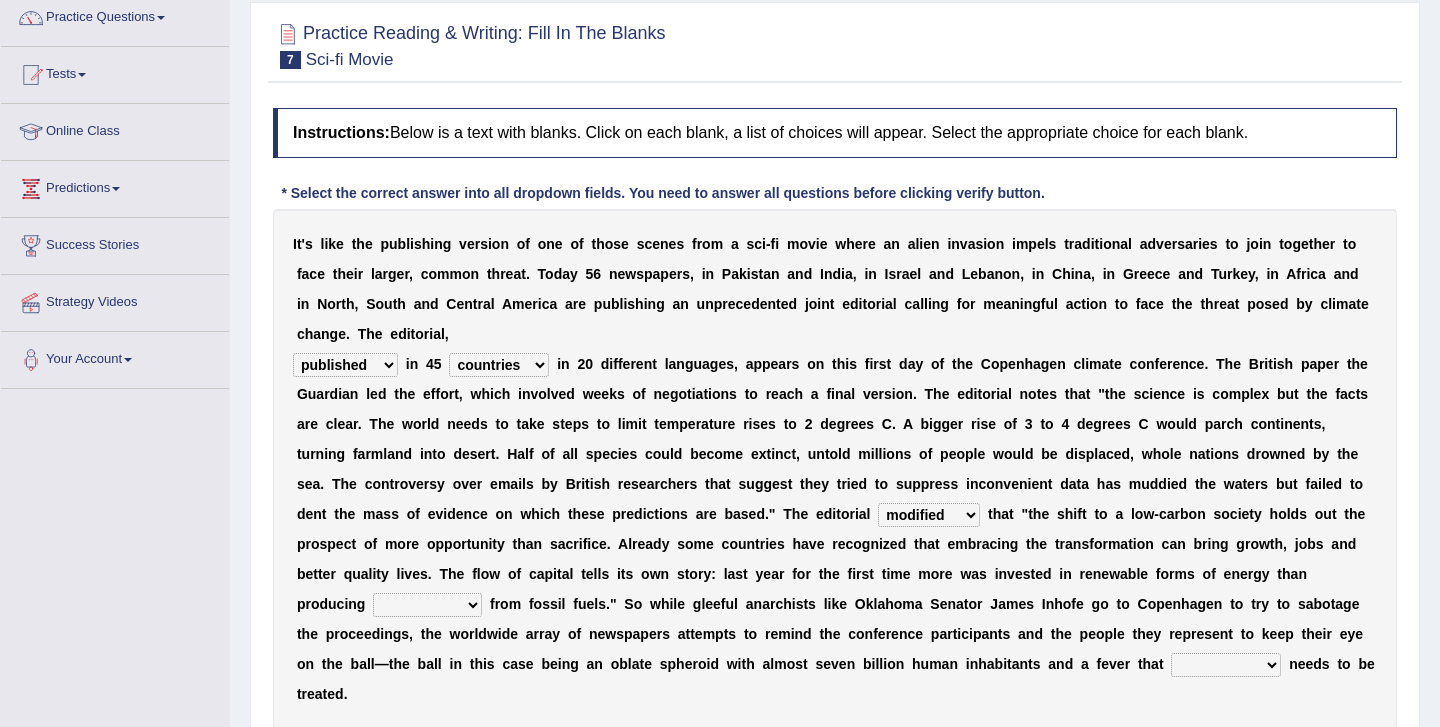 click on "electricity indivisibility negativity significance" at bounding box center (427, 605) 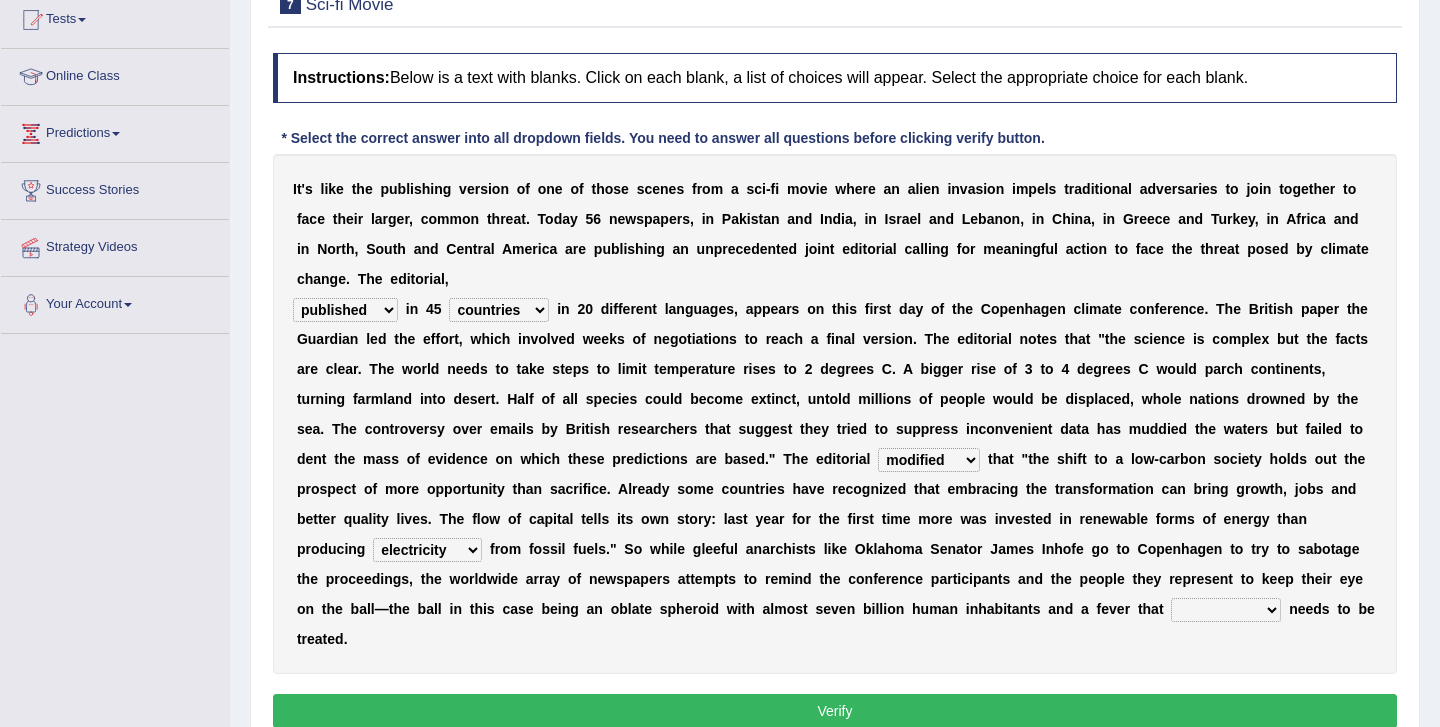scroll, scrollTop: 236, scrollLeft: 0, axis: vertical 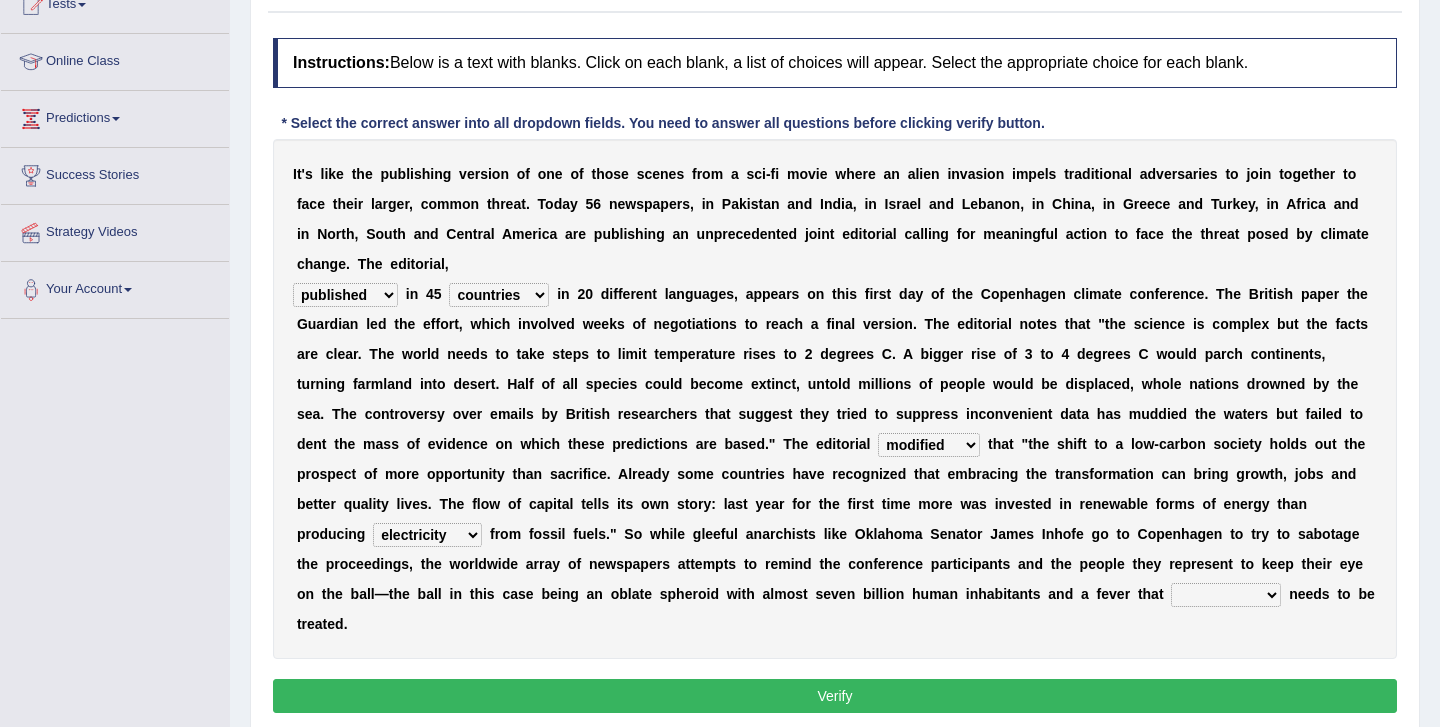 click on "solicitously desperately ephemerally peripherally" at bounding box center (1226, 595) 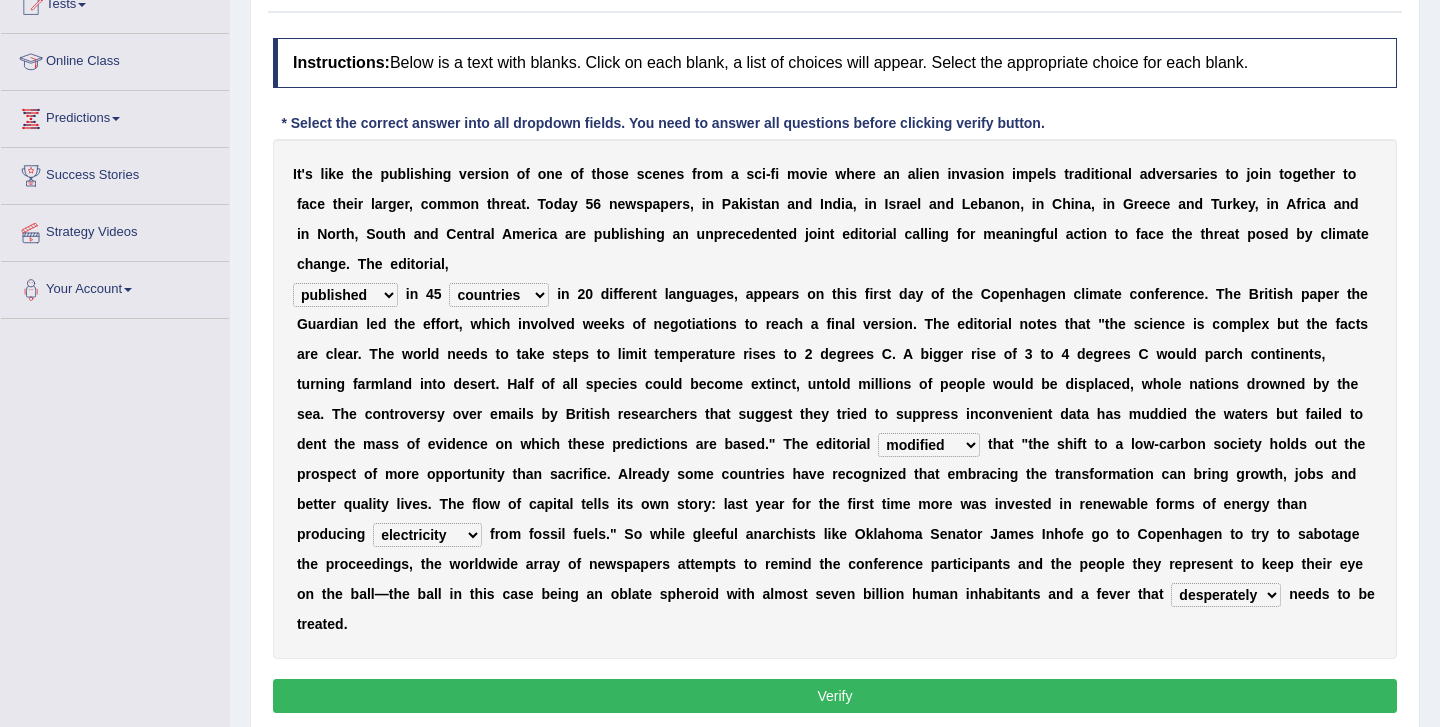 click on "Verify" at bounding box center [835, 696] 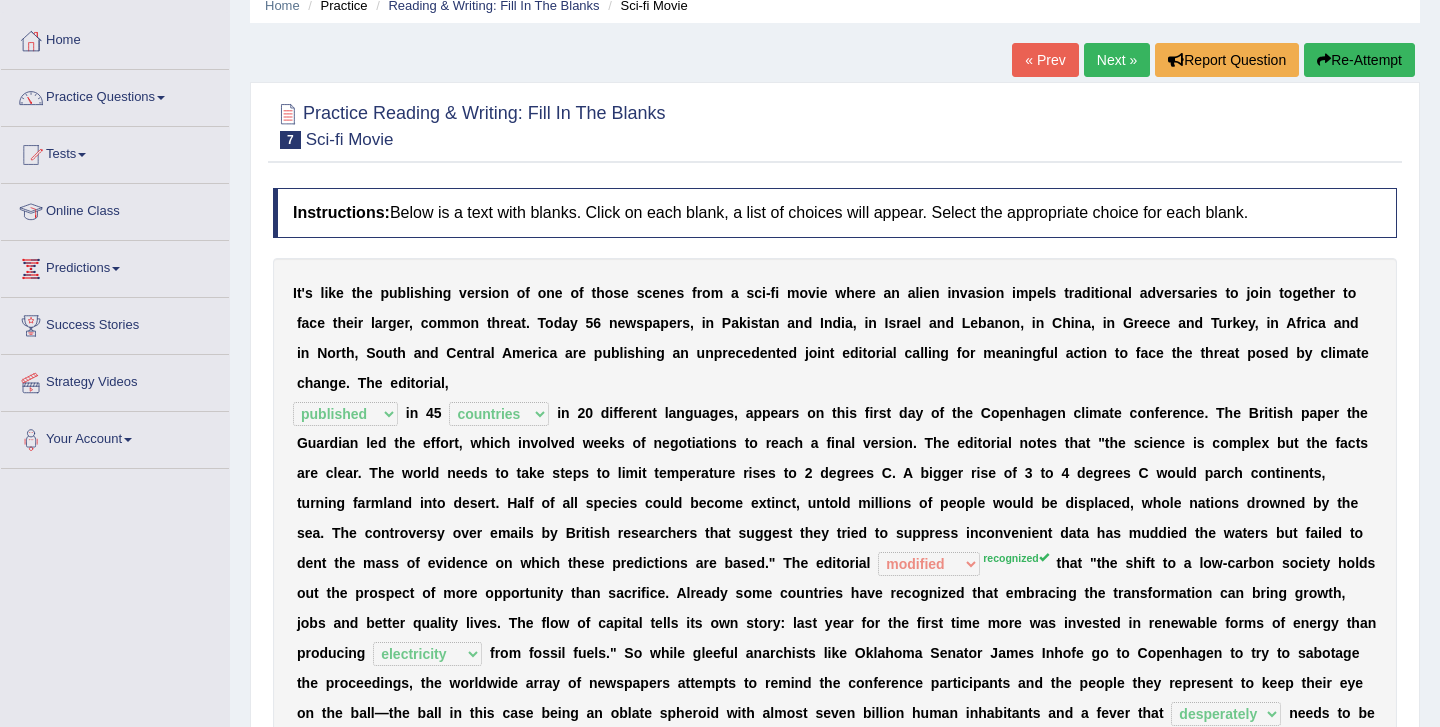 scroll, scrollTop: 0, scrollLeft: 0, axis: both 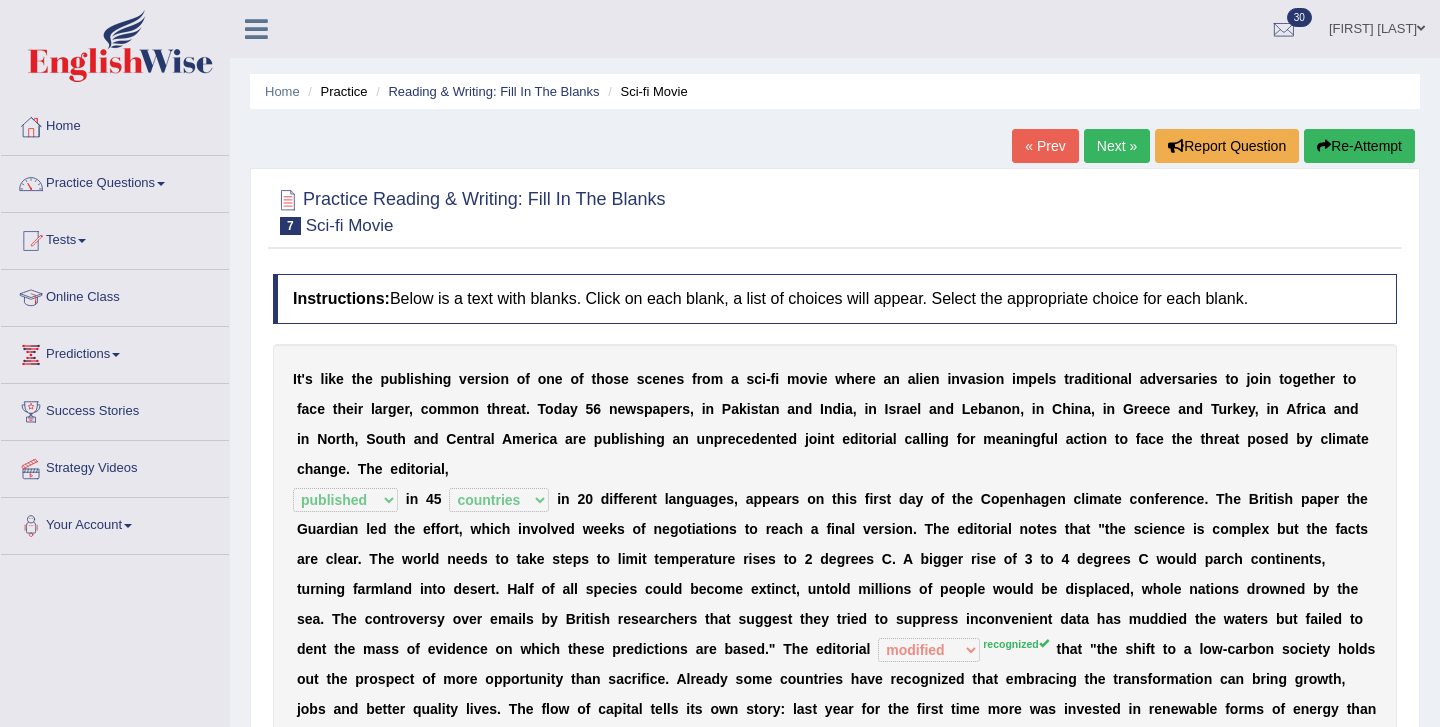 click on "Next »" at bounding box center [1117, 146] 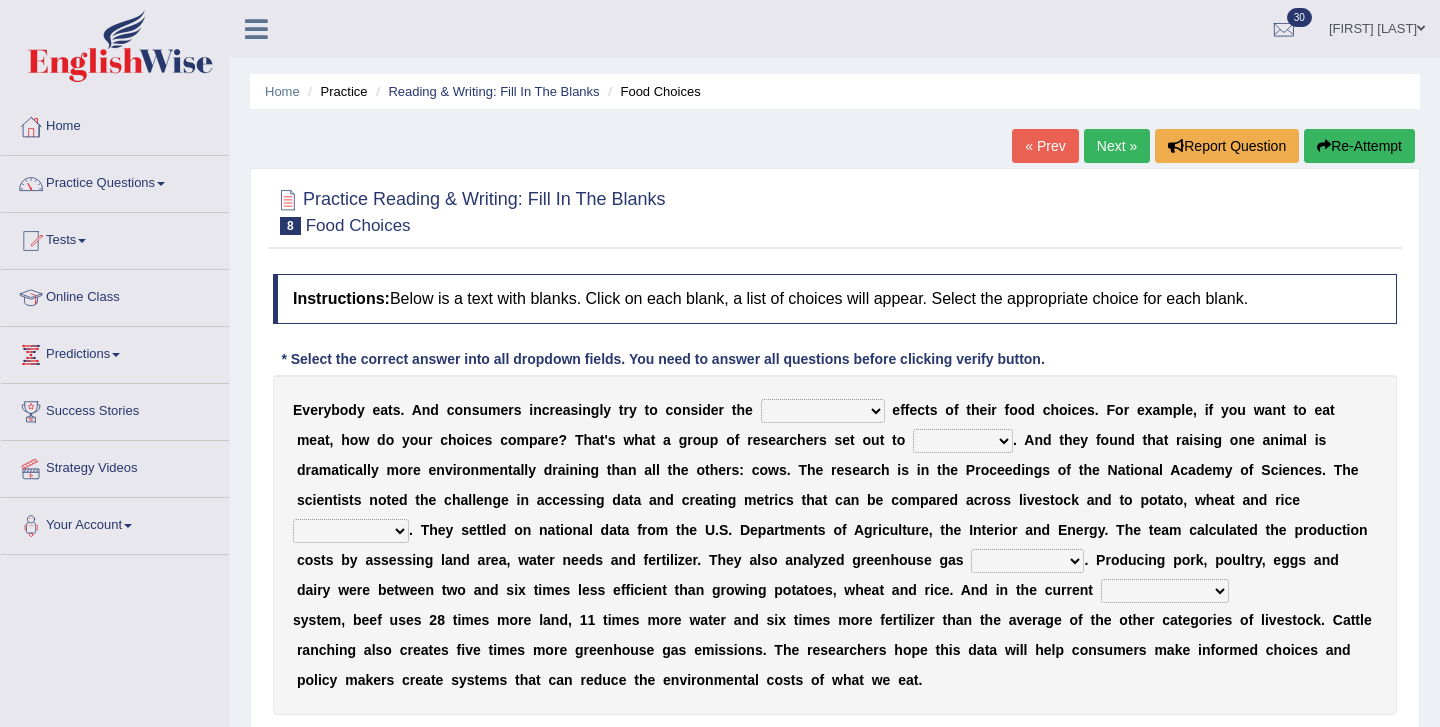 scroll, scrollTop: 0, scrollLeft: 0, axis: both 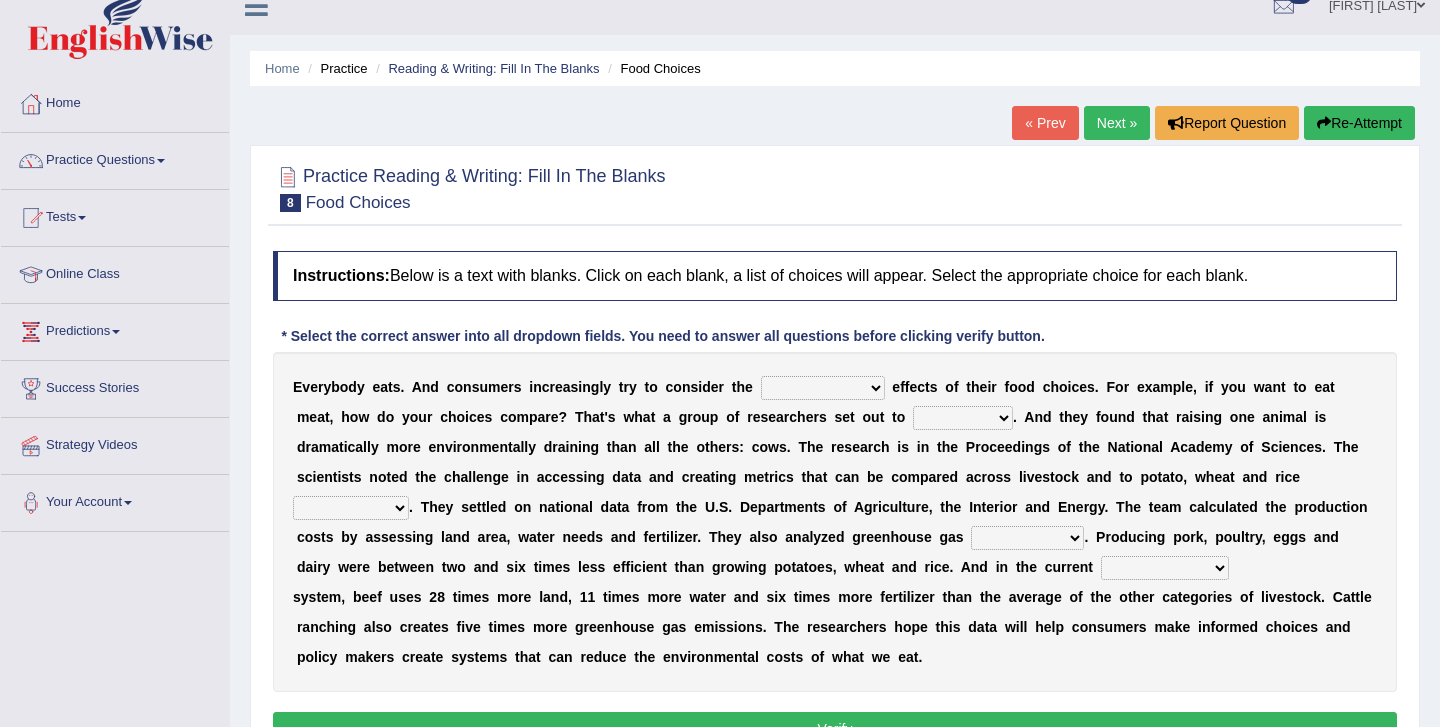 click on "E v e r y b o d y    e a t s .    A n d    c o n s u m e r s    i n c r e a s i n g l y    t r y    t o    c o n s i d e r    t h e    spiritual economic environmental material    e f f e c t s    o f    t h e i r    f o o d    c h o i c e s .    F o r    e x a m p l e ,    i f    y o u    w a n t    t o    e a t    m e a t ,    h o w    d o    y o u r    c h o i c e s    c o m p a r e ?    T h a t ' s    w h a t    a    g r o u p    o f    r e s e a r c h e r s    s e t    o u t    t o    exemplify squander discover purchase .    A n d    t h e y    f o u n d    t h a t    r a i s i n g    o n e    a n i m a l    i s    d r a m a t i c a l l y    m o r e    e n v i r o n m e n t a l l y    d r a i n i n g    t h a n    a l l    t h e    o t h e r s :    c o w s .    T h e    r e s e a r c h    i s    i n    t h e    P r o c e e d i n g s    o f    t h e    N a t i o n a l    A c a d e m y    o f    S c i e n c e s .    T h e    s c i e n t i" at bounding box center (835, 522) 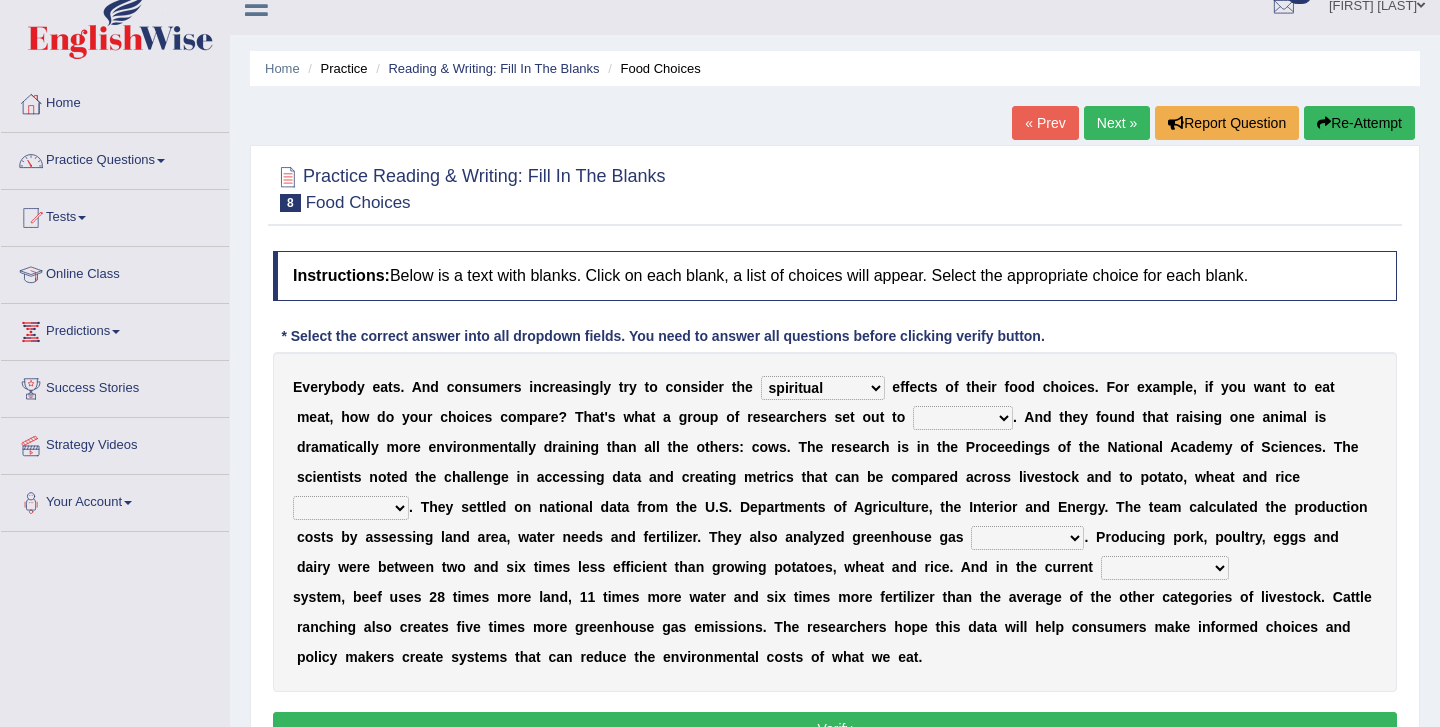 click on "exemplify squander discover purchase" at bounding box center [963, 418] 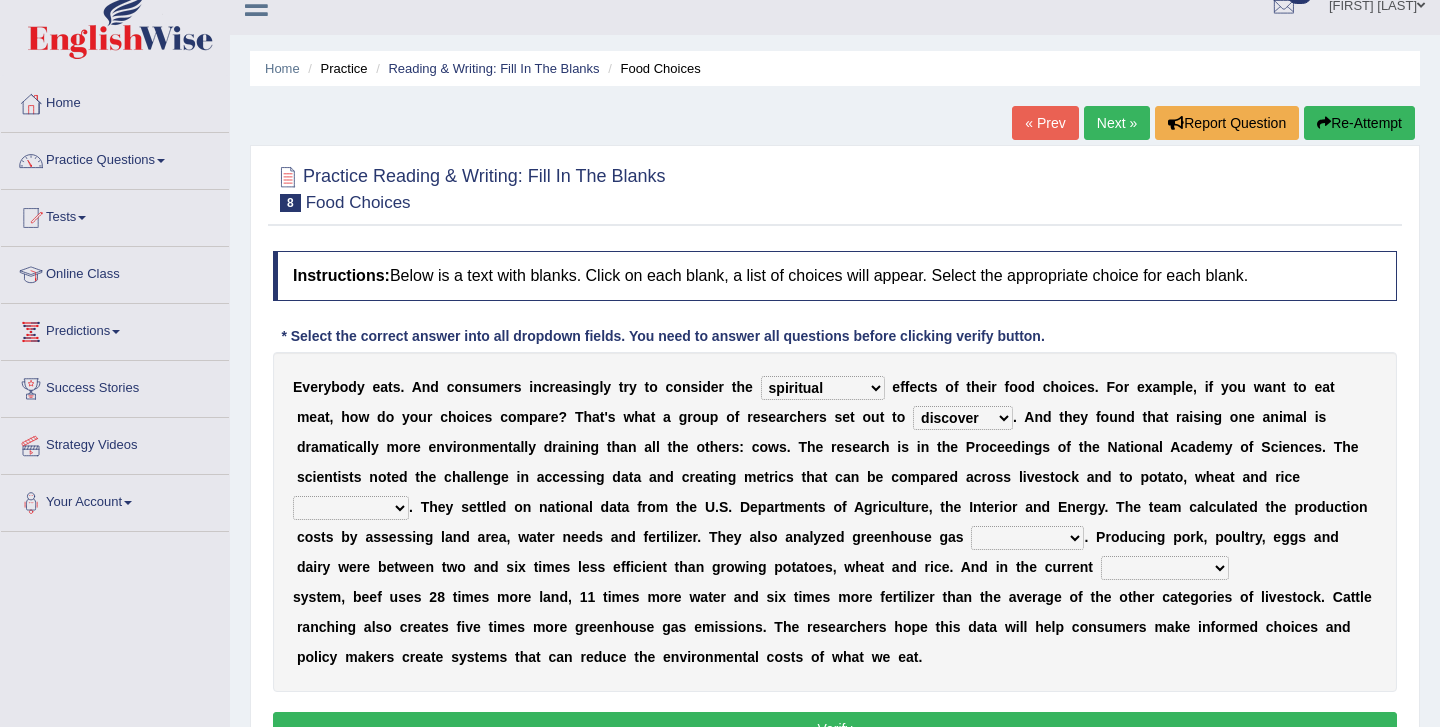 click on "exemplify squander discover purchase" at bounding box center (963, 418) 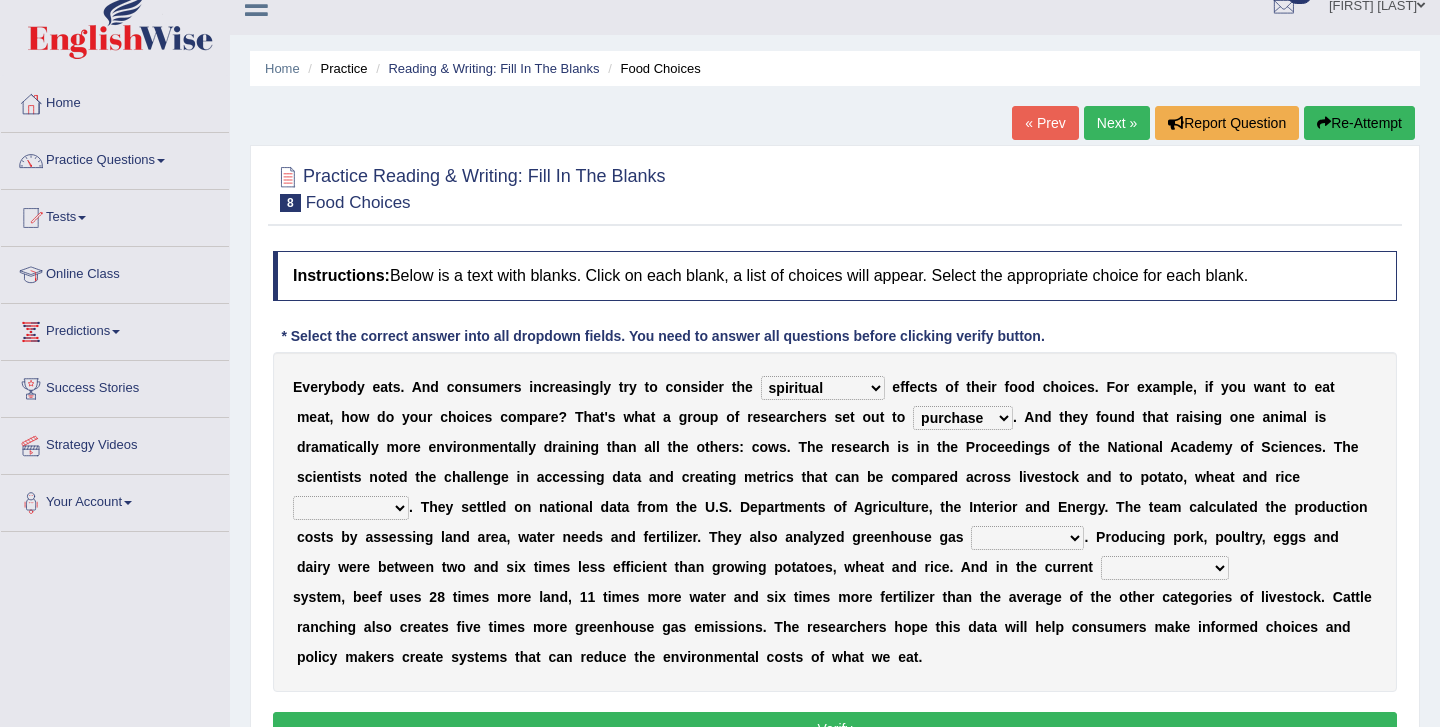 click on "production corruption consumption inventory" at bounding box center [351, 508] 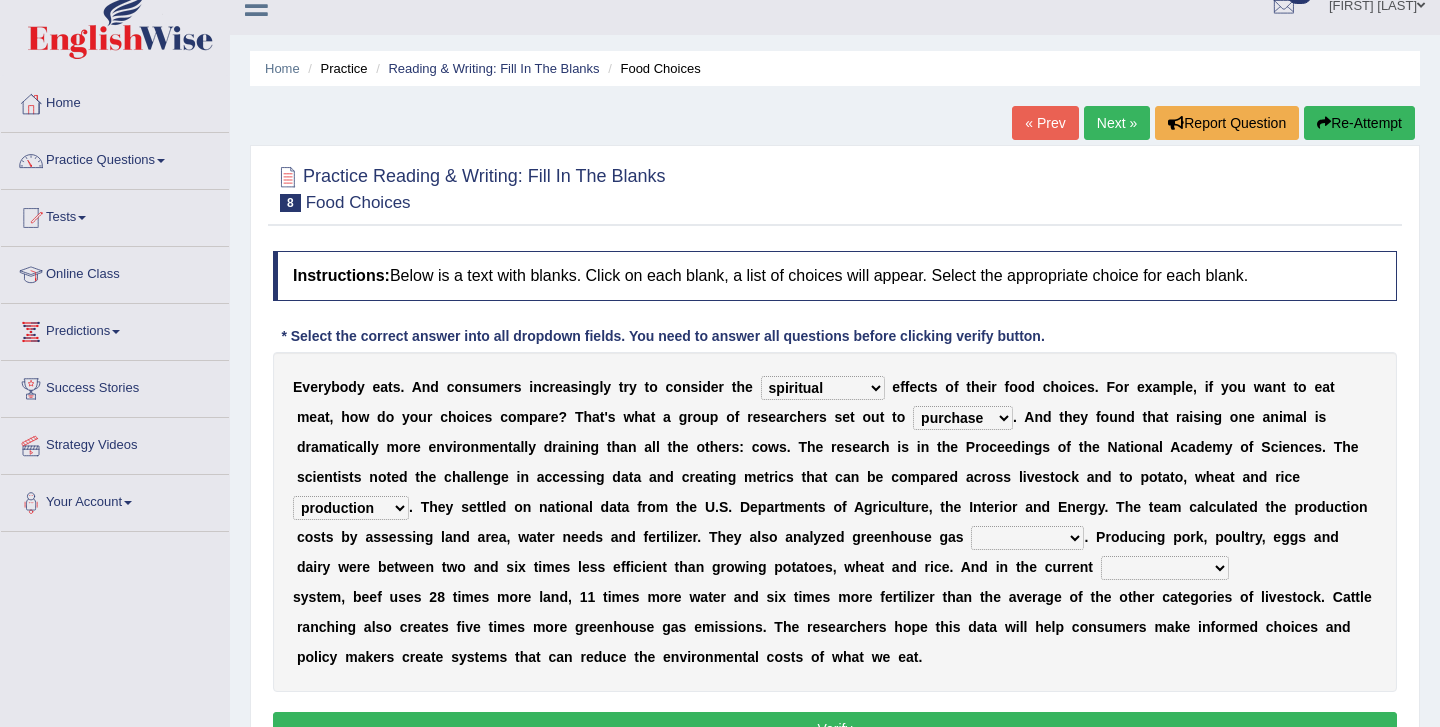 click on "conjectures manufacture emissions purification" at bounding box center [1027, 538] 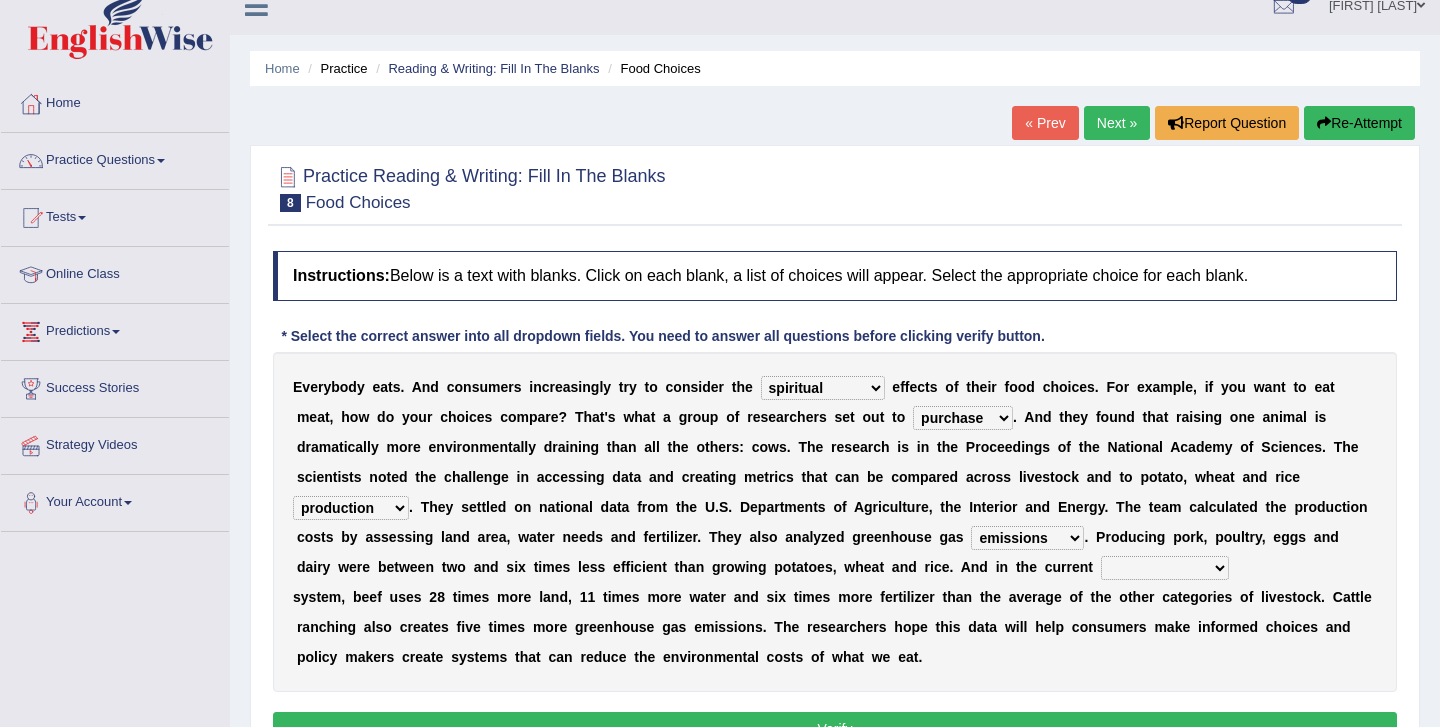 click on "agricultural impalpable ungrammatical terminal" at bounding box center (1165, 568) 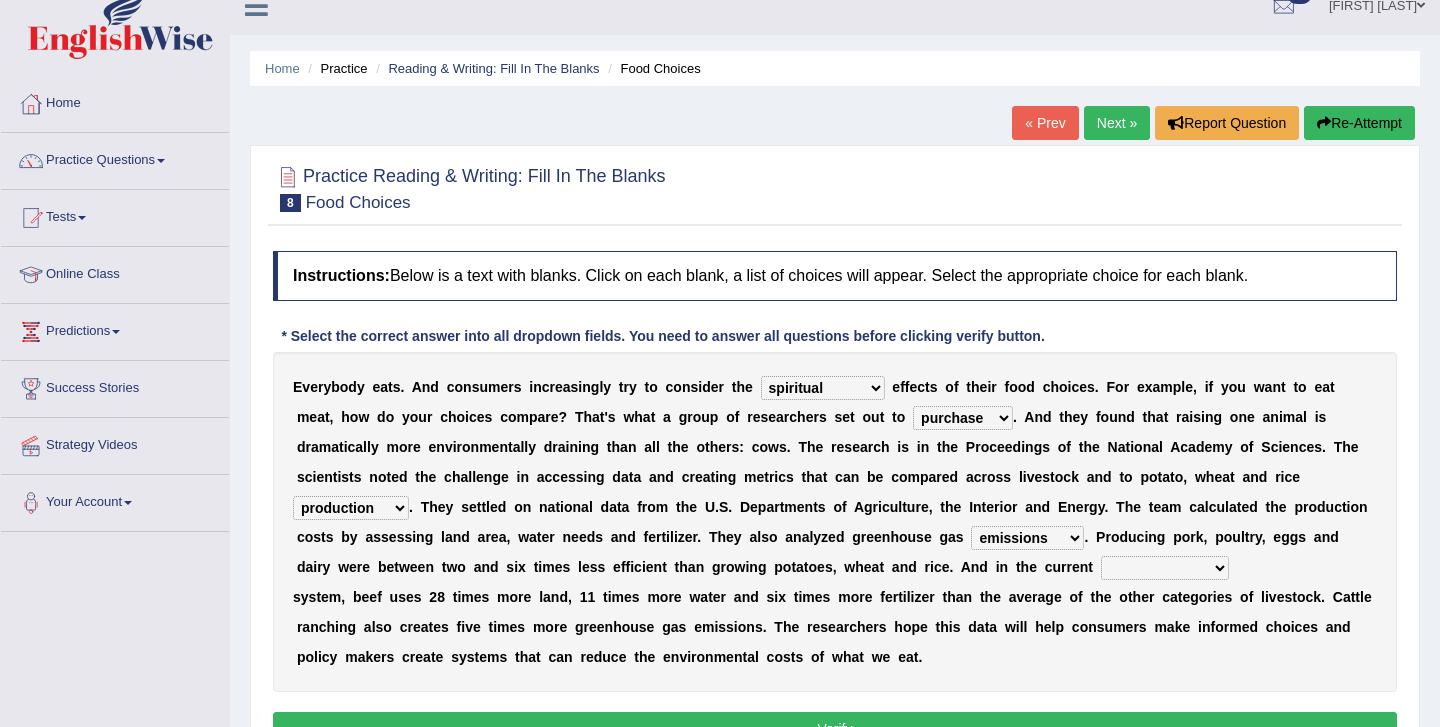 select on "agricultural" 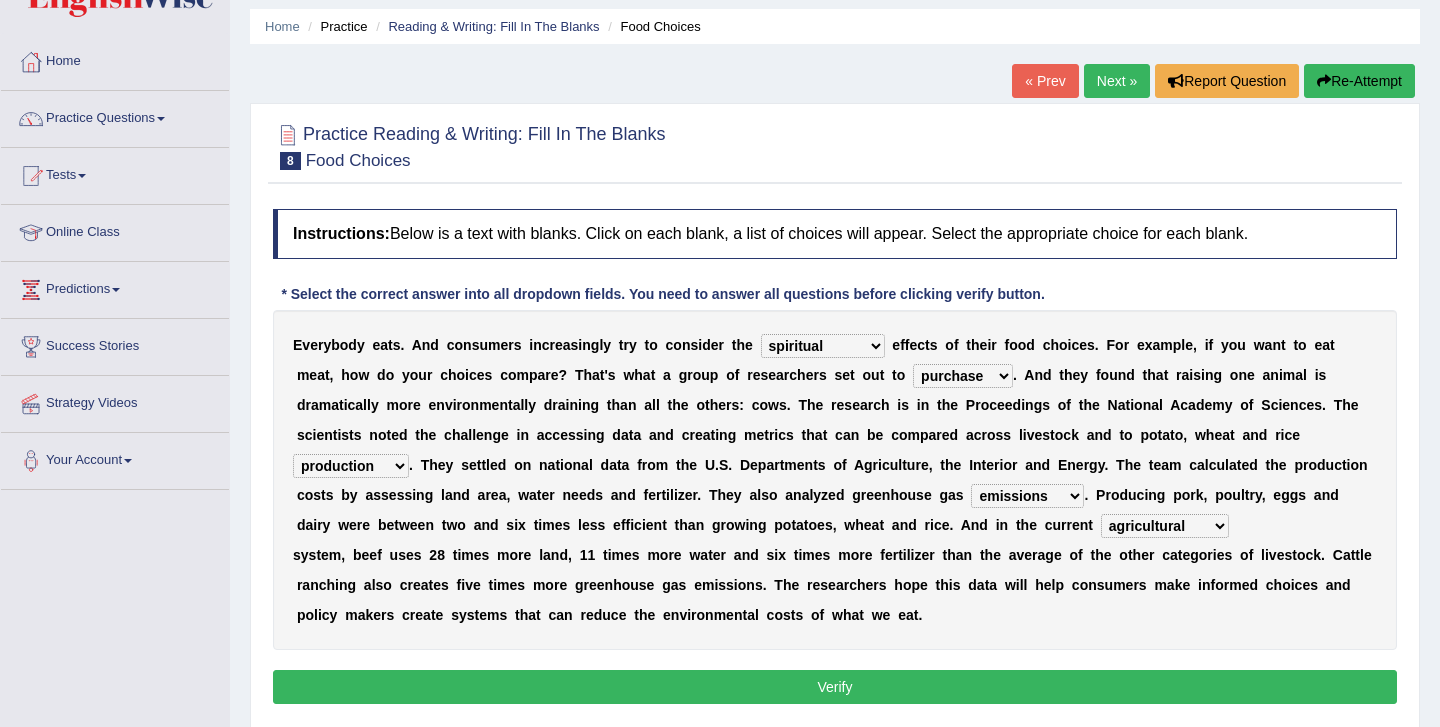 scroll, scrollTop: 85, scrollLeft: 0, axis: vertical 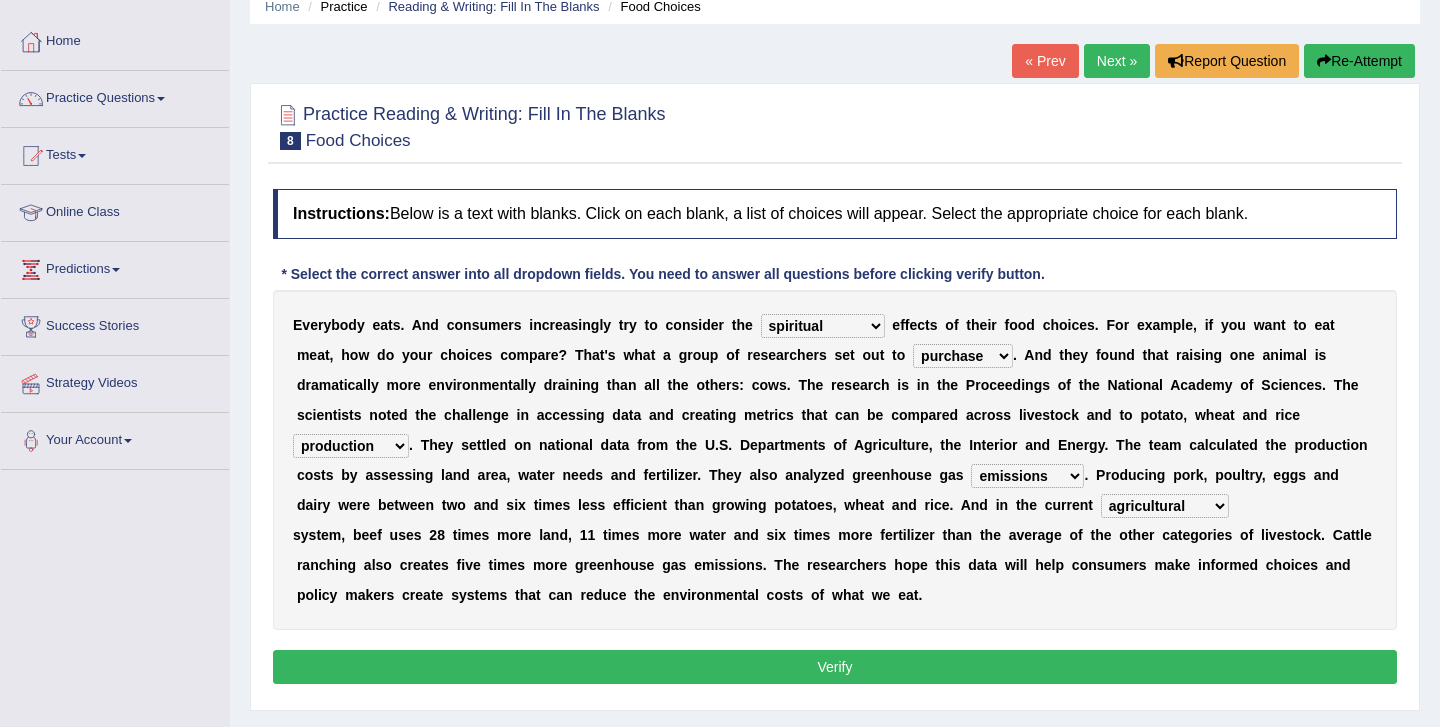click on "Verify" at bounding box center [835, 667] 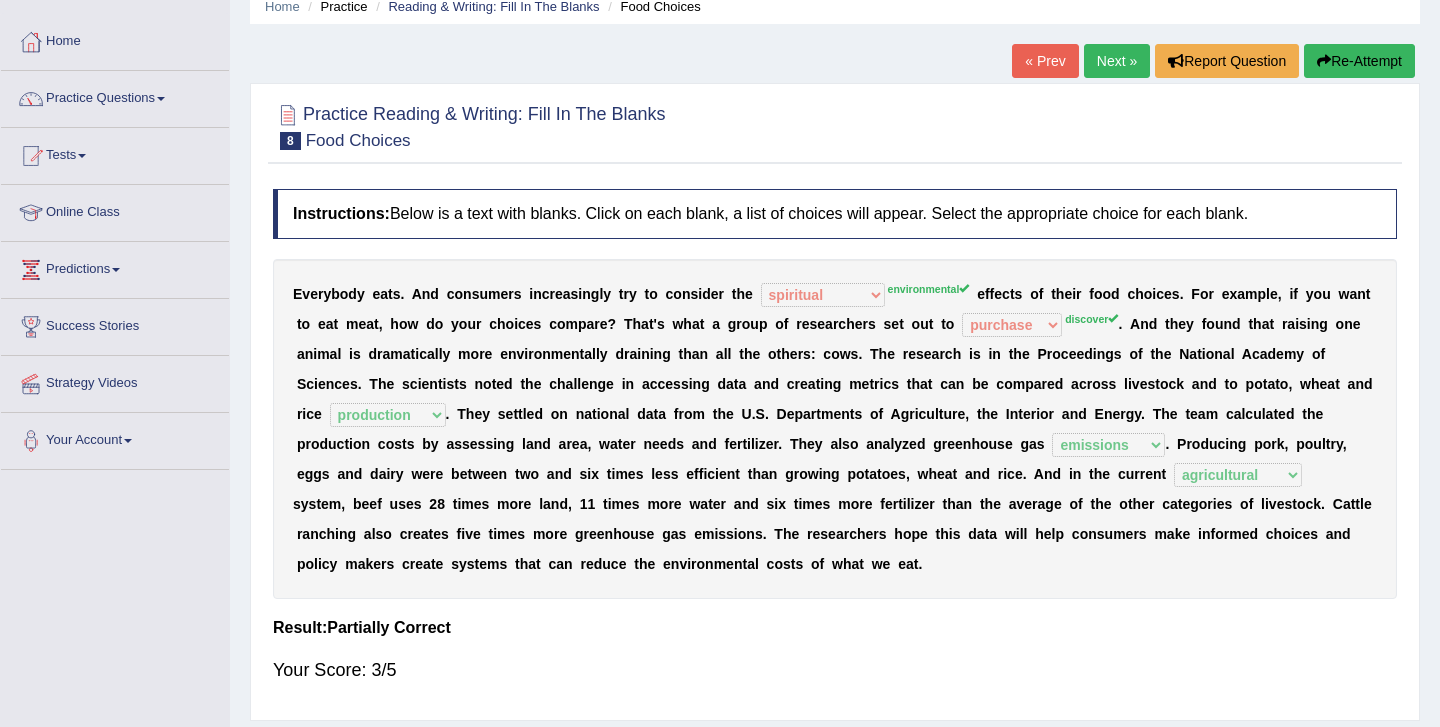 drag, startPoint x: 1098, startPoint y: 57, endPoint x: 1099, endPoint y: 41, distance: 16.03122 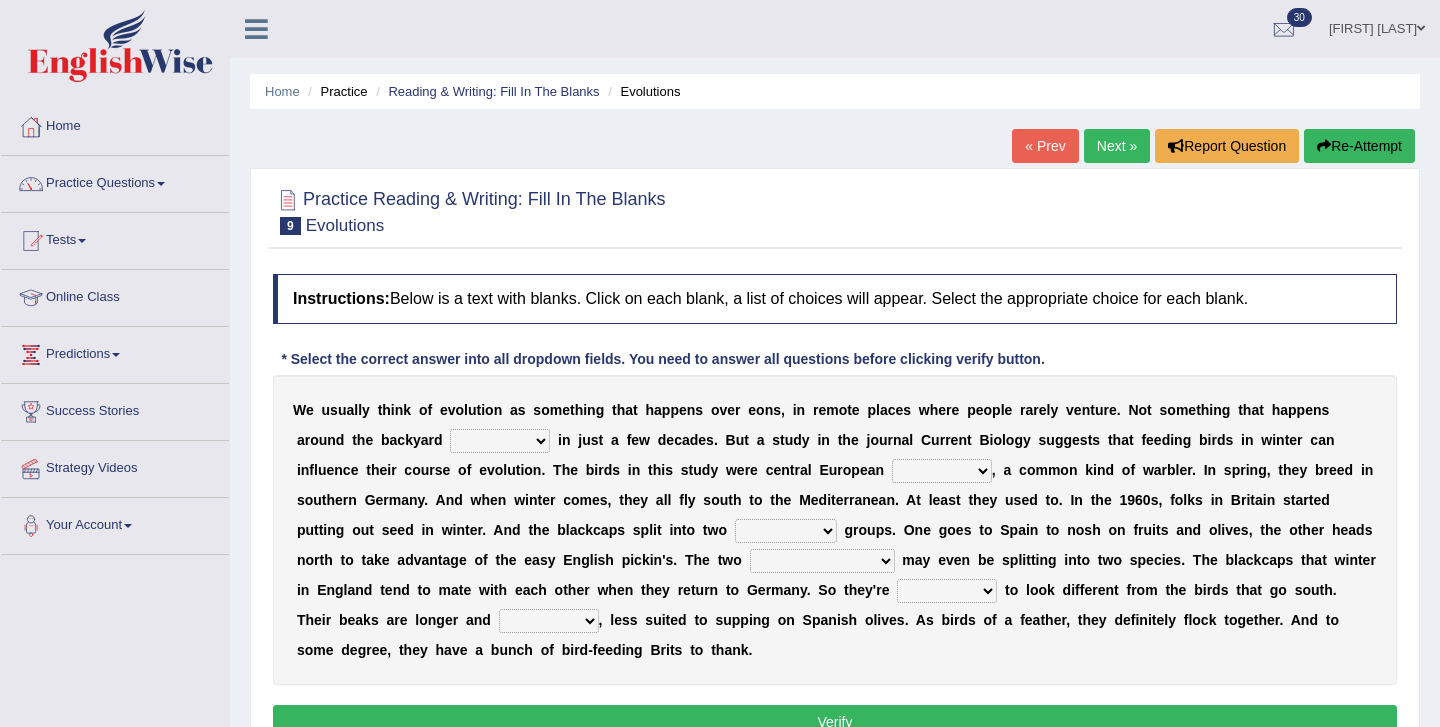scroll, scrollTop: 0, scrollLeft: 0, axis: both 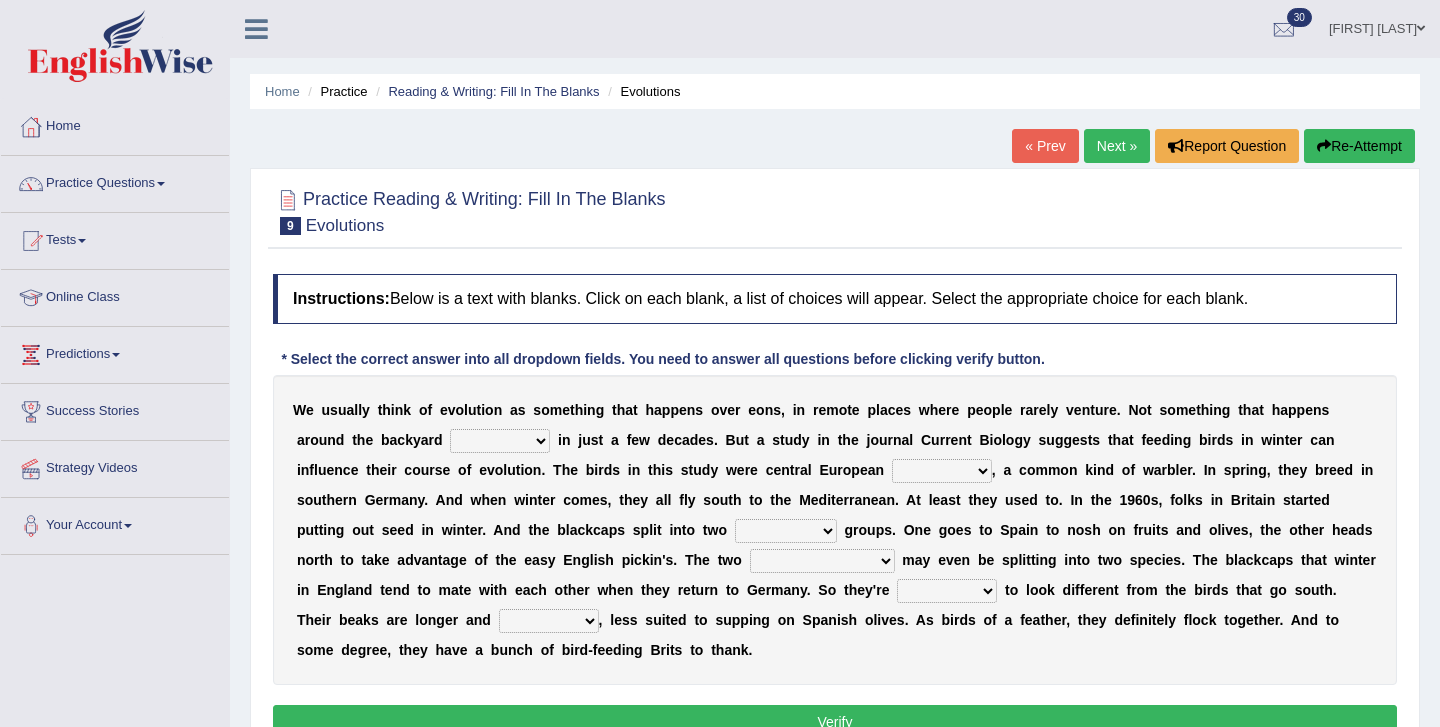 select on "believer" 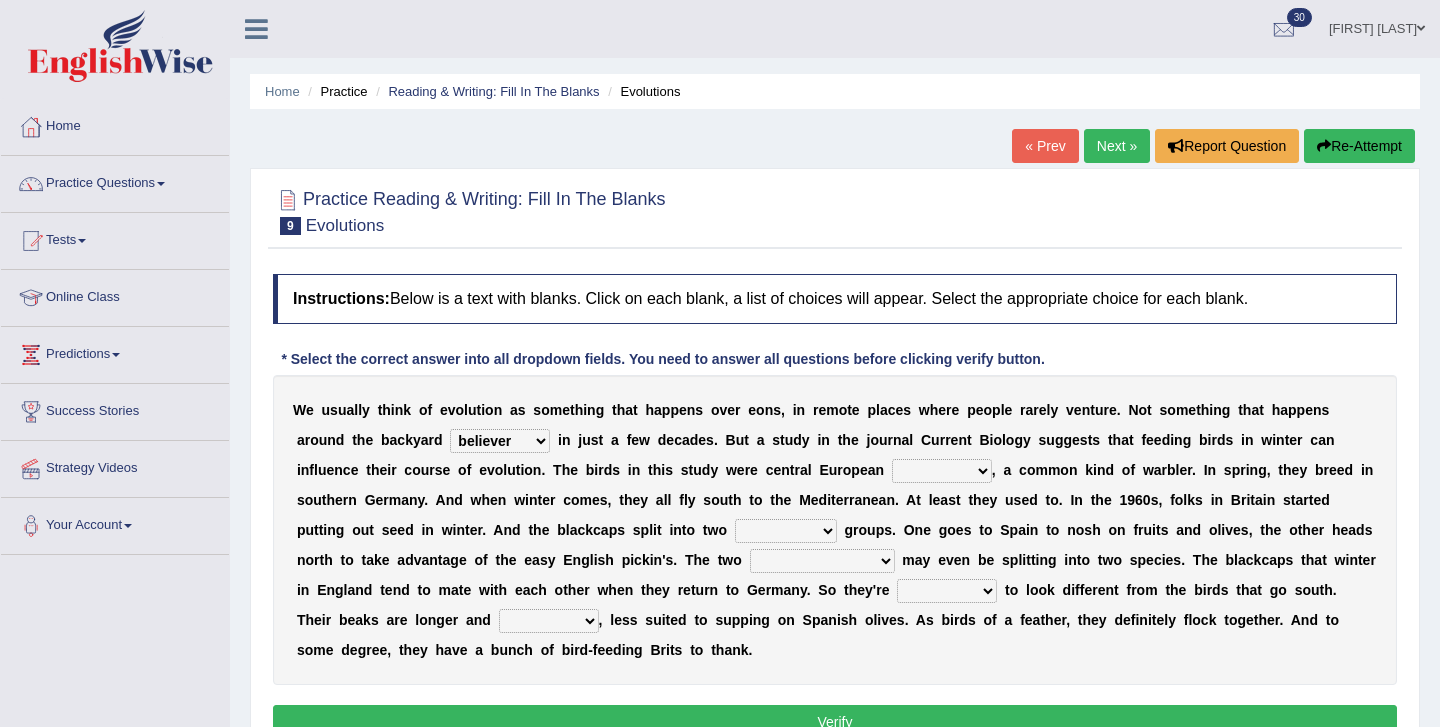 click on "blackcaps pox flaps chats" at bounding box center [942, 471] 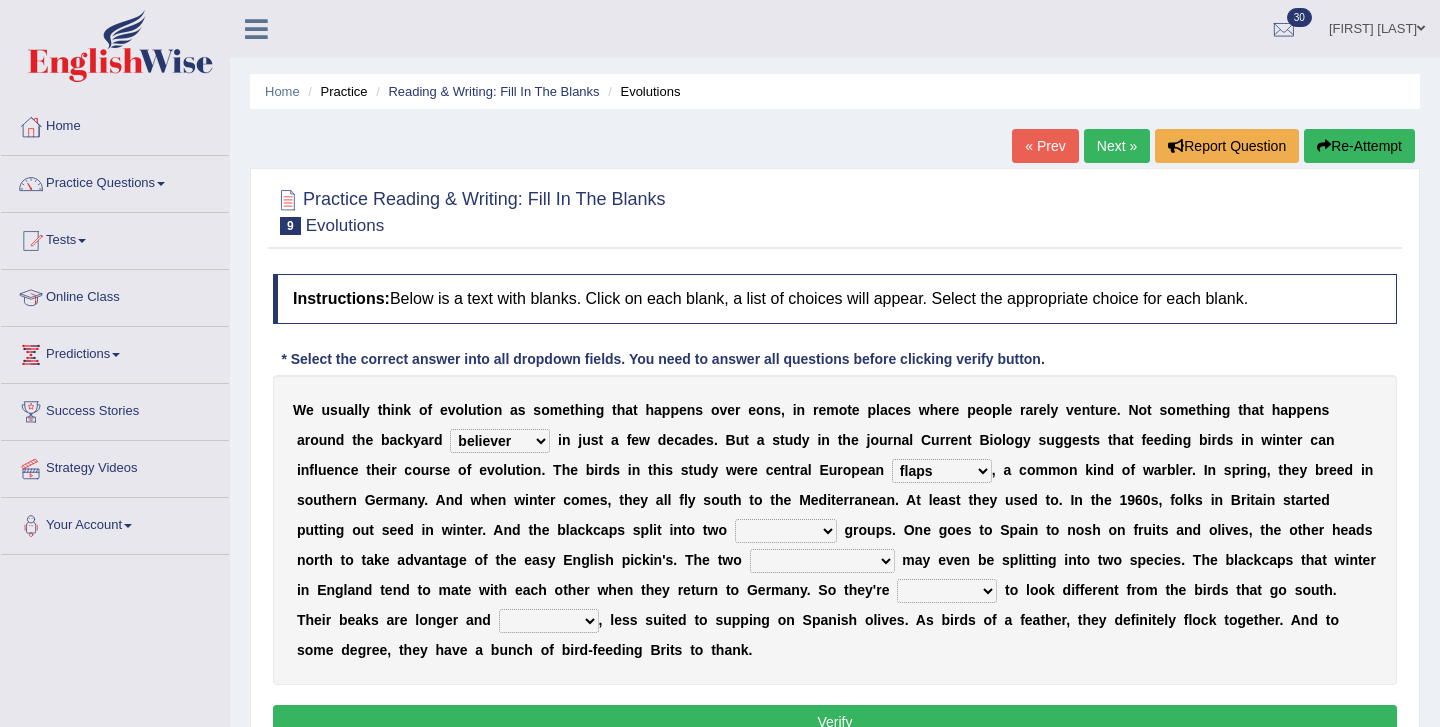 click on "blackcaps pox flaps chats" at bounding box center [942, 471] 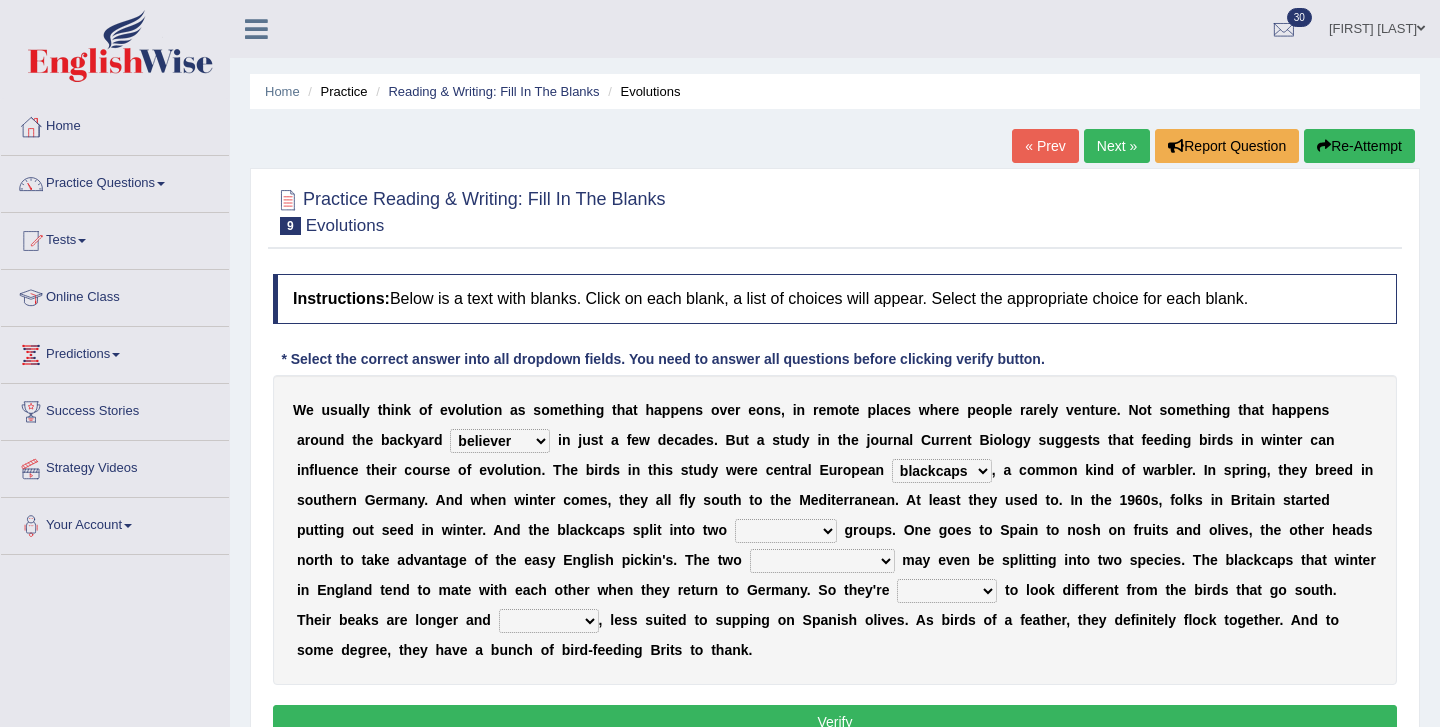 click on "distinct bit disconnect split" at bounding box center (786, 531) 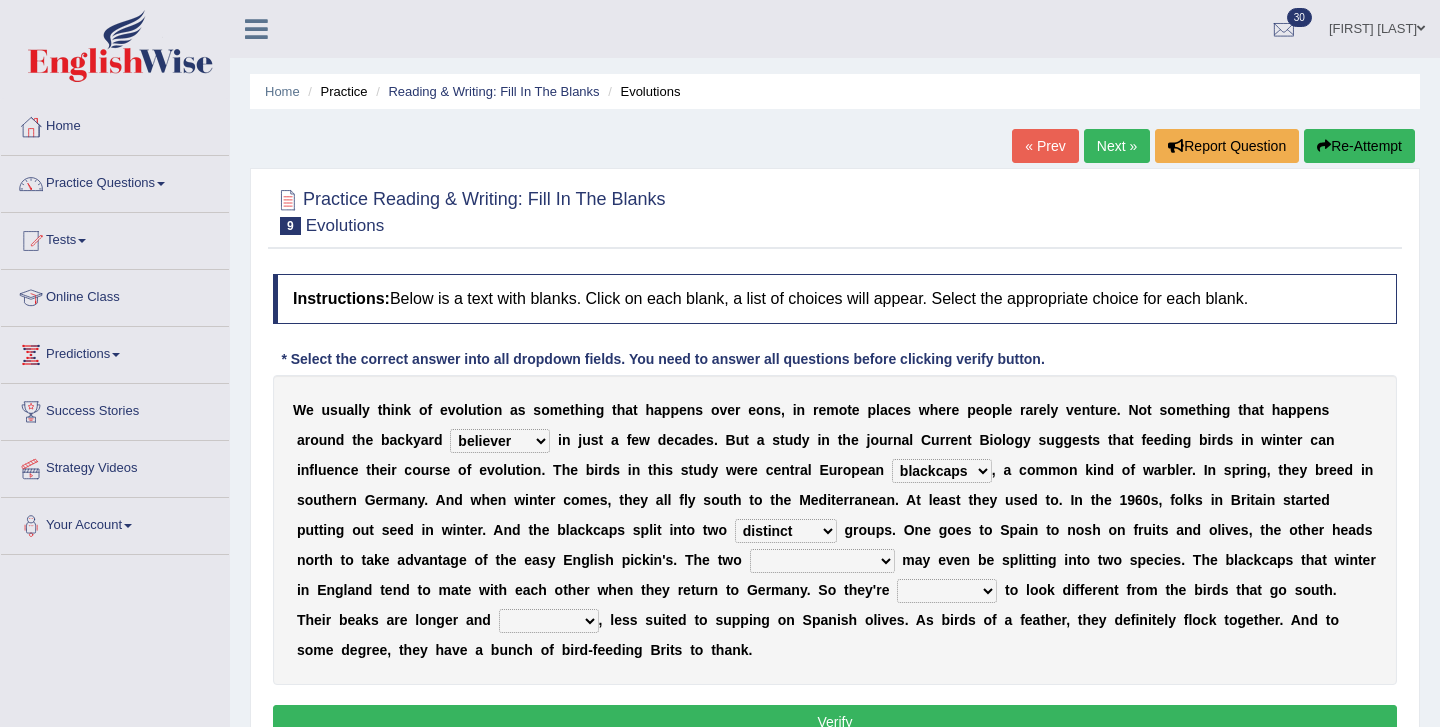 click on "distinct bit disconnect split" at bounding box center [786, 531] 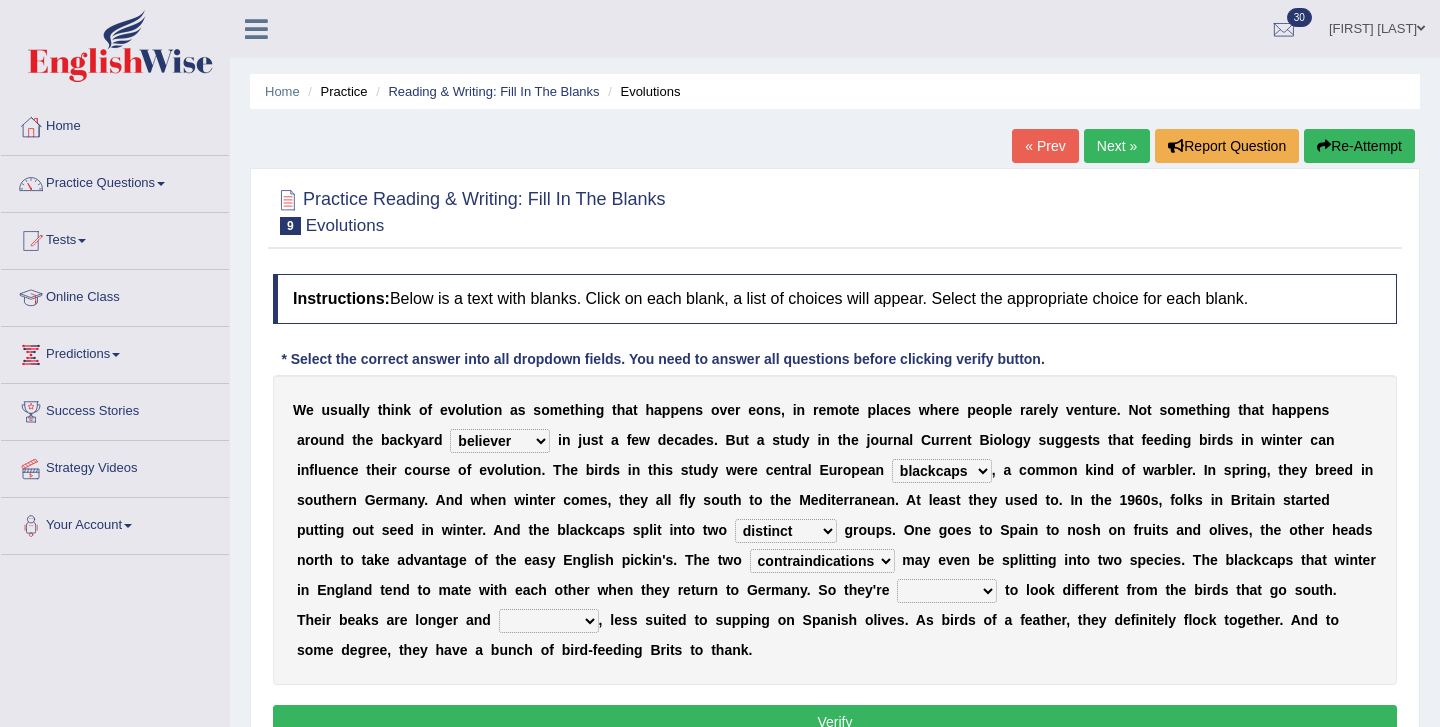 click on "starting blotting wanting padding" at bounding box center [947, 591] 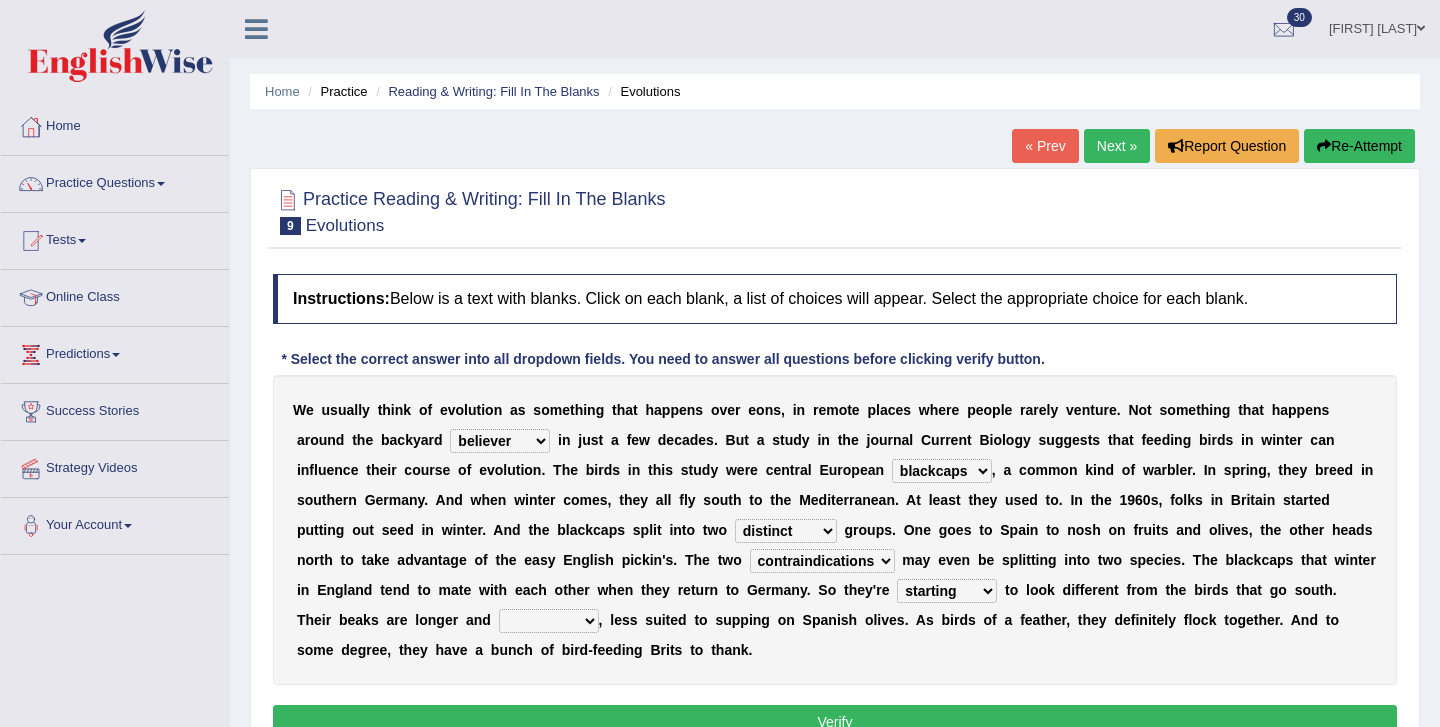 click on "starting blotting wanting padding" at bounding box center [947, 591] 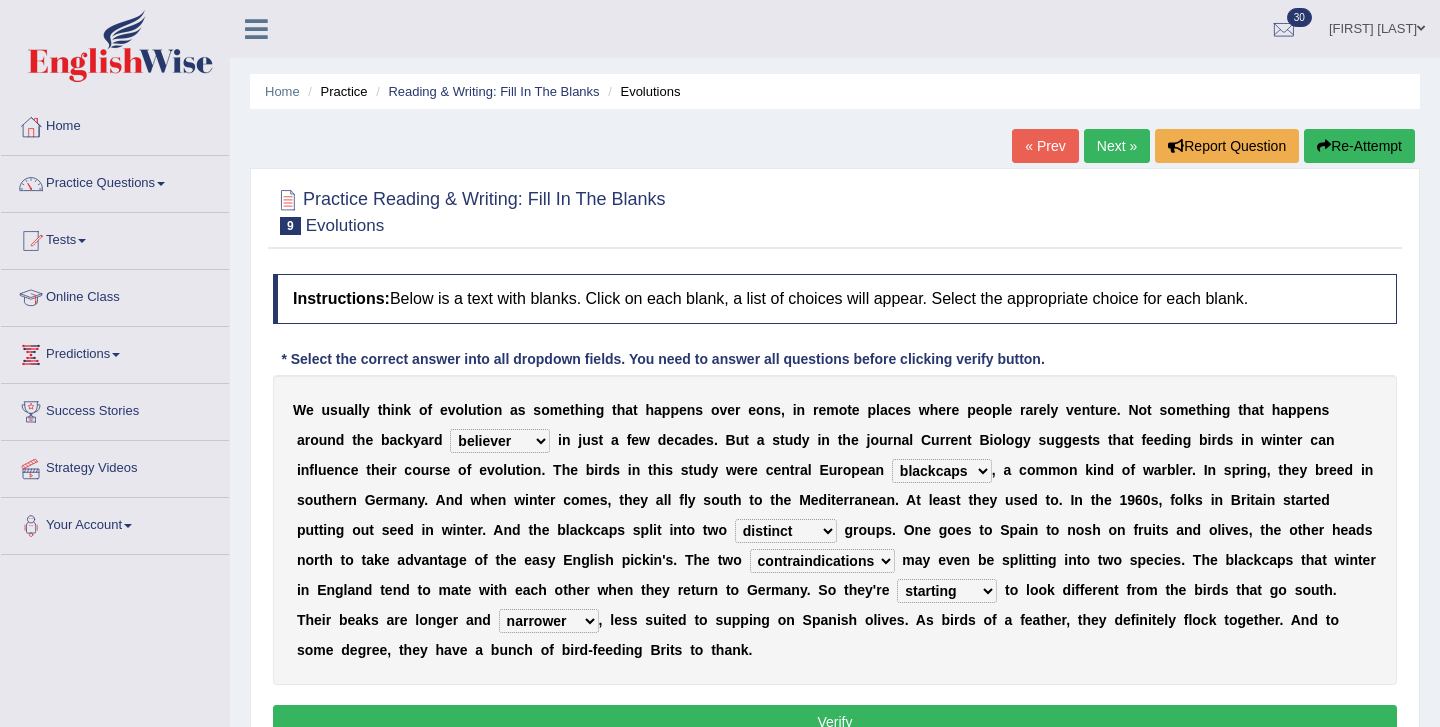 click on "Verify" at bounding box center (835, 722) 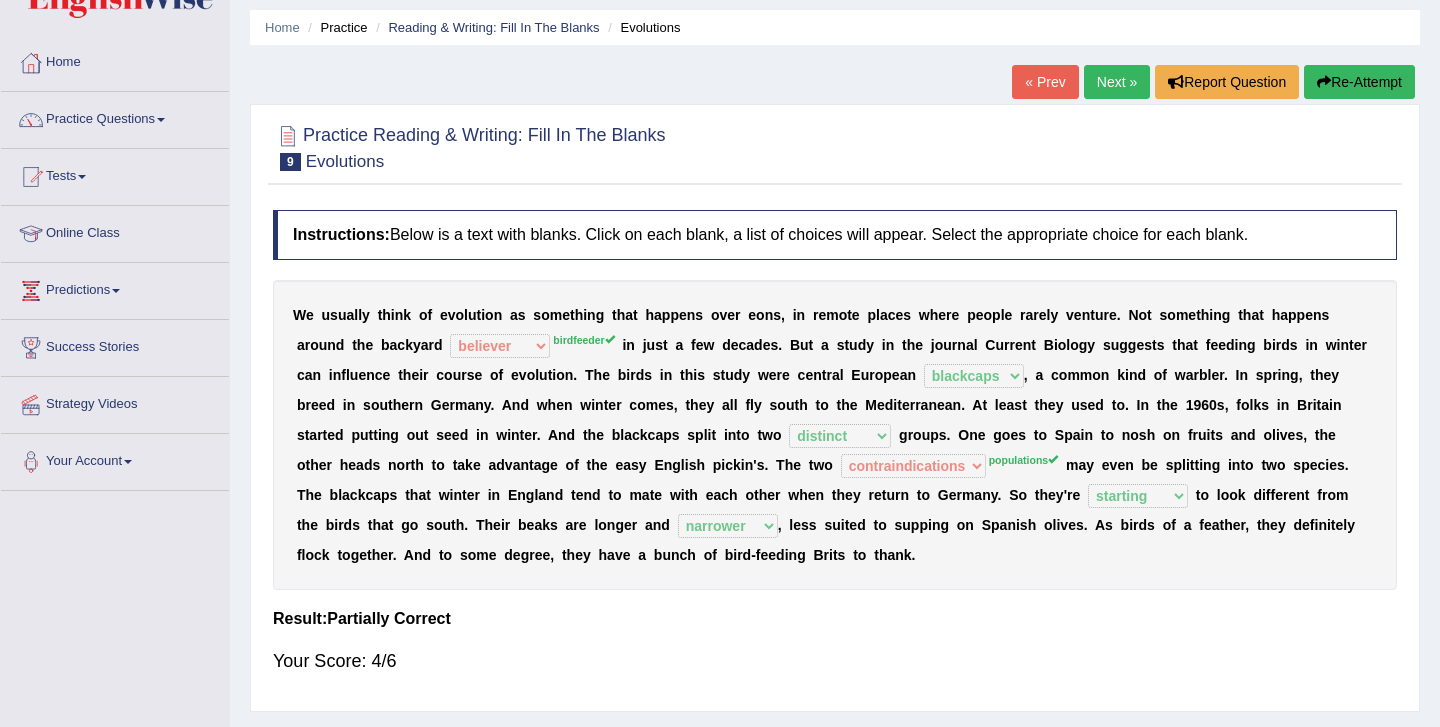 scroll, scrollTop: 67, scrollLeft: 0, axis: vertical 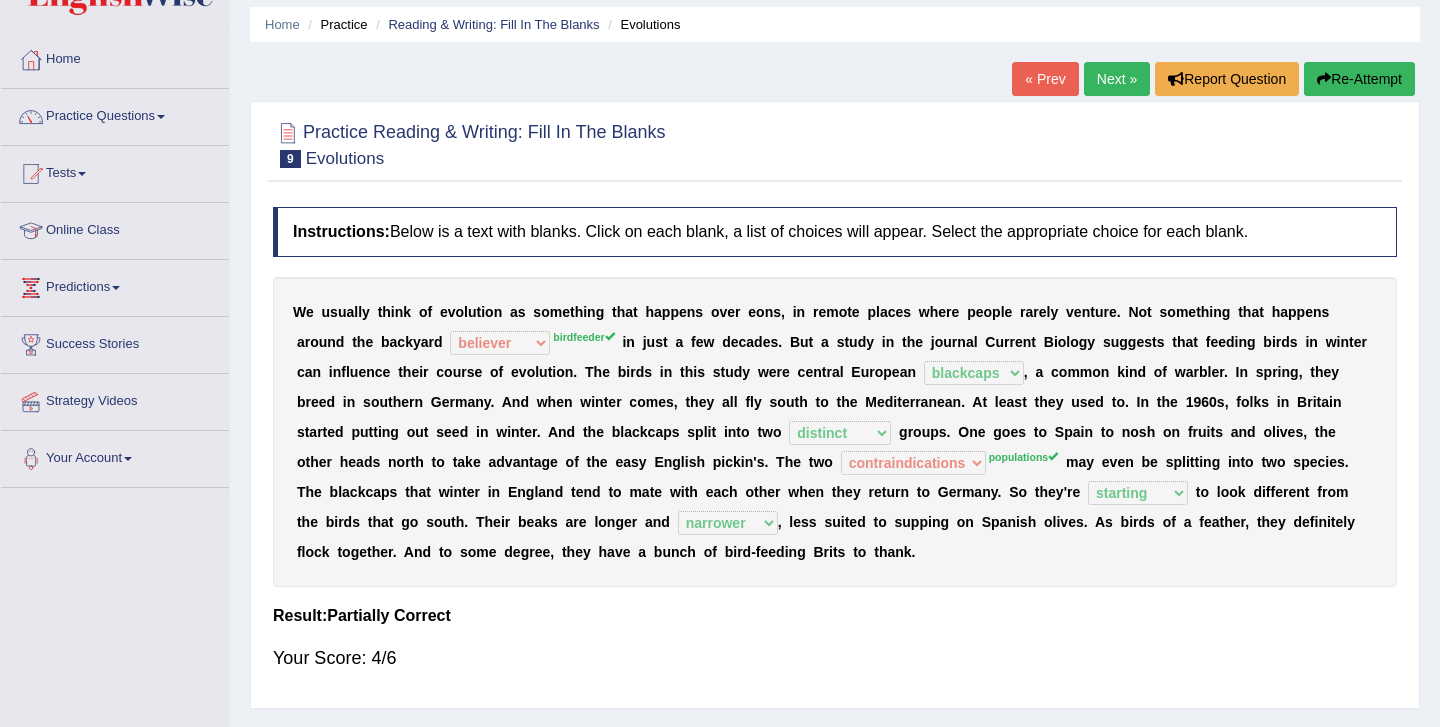 click on "Next »" at bounding box center [1117, 79] 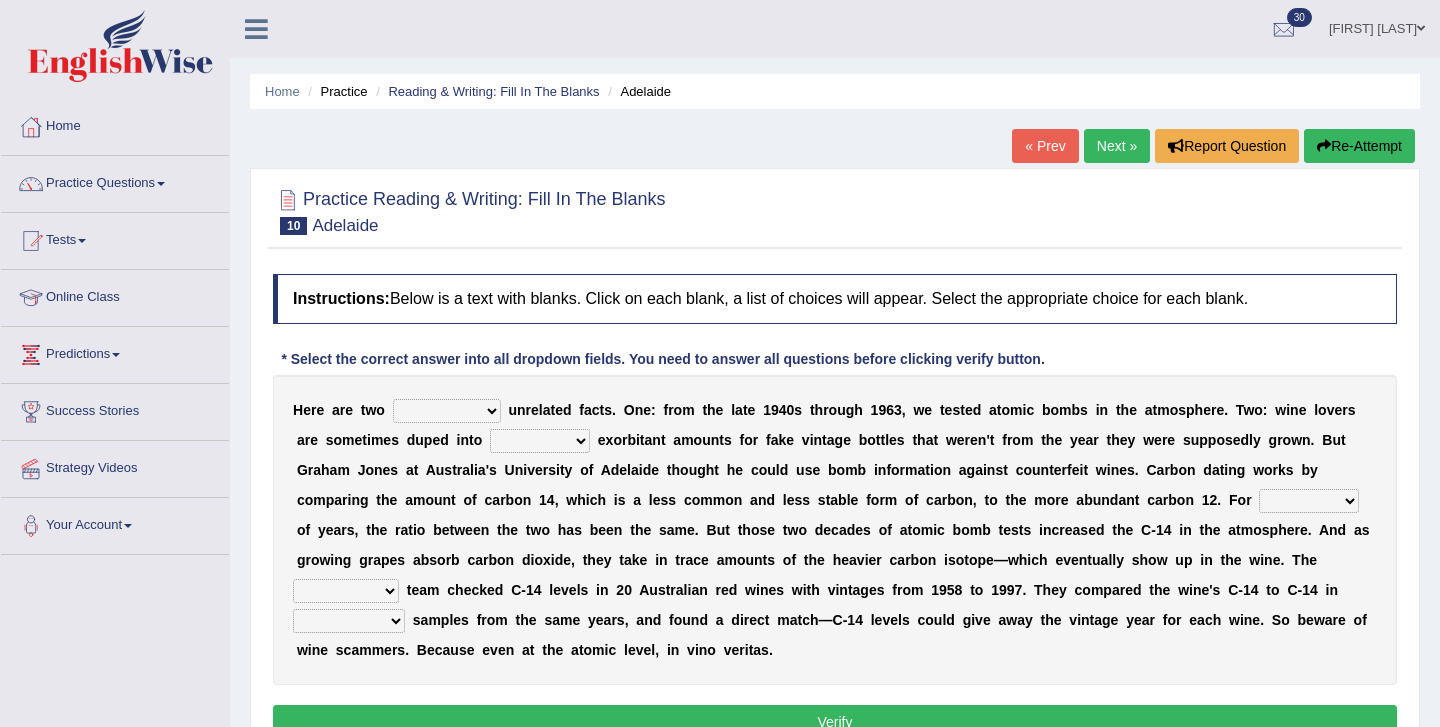 scroll, scrollTop: 0, scrollLeft: 0, axis: both 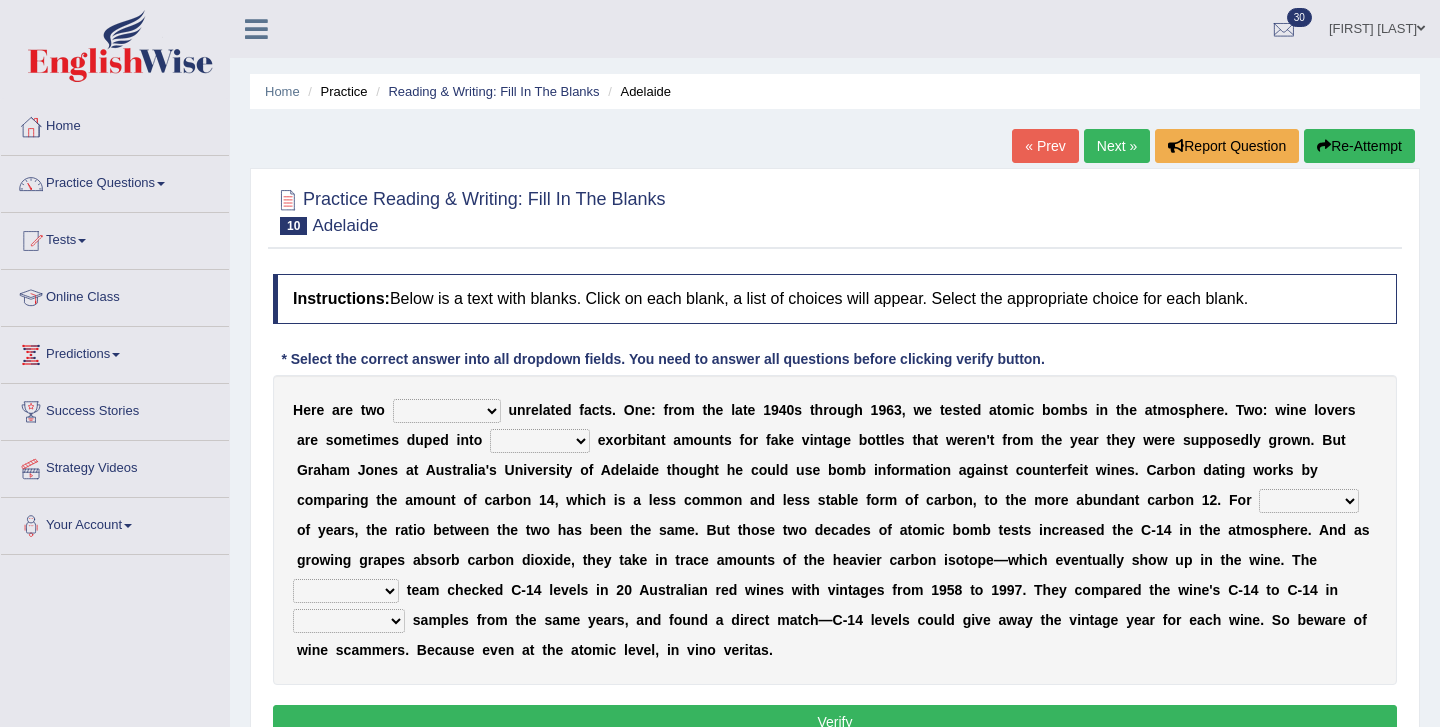 select on "seemingly" 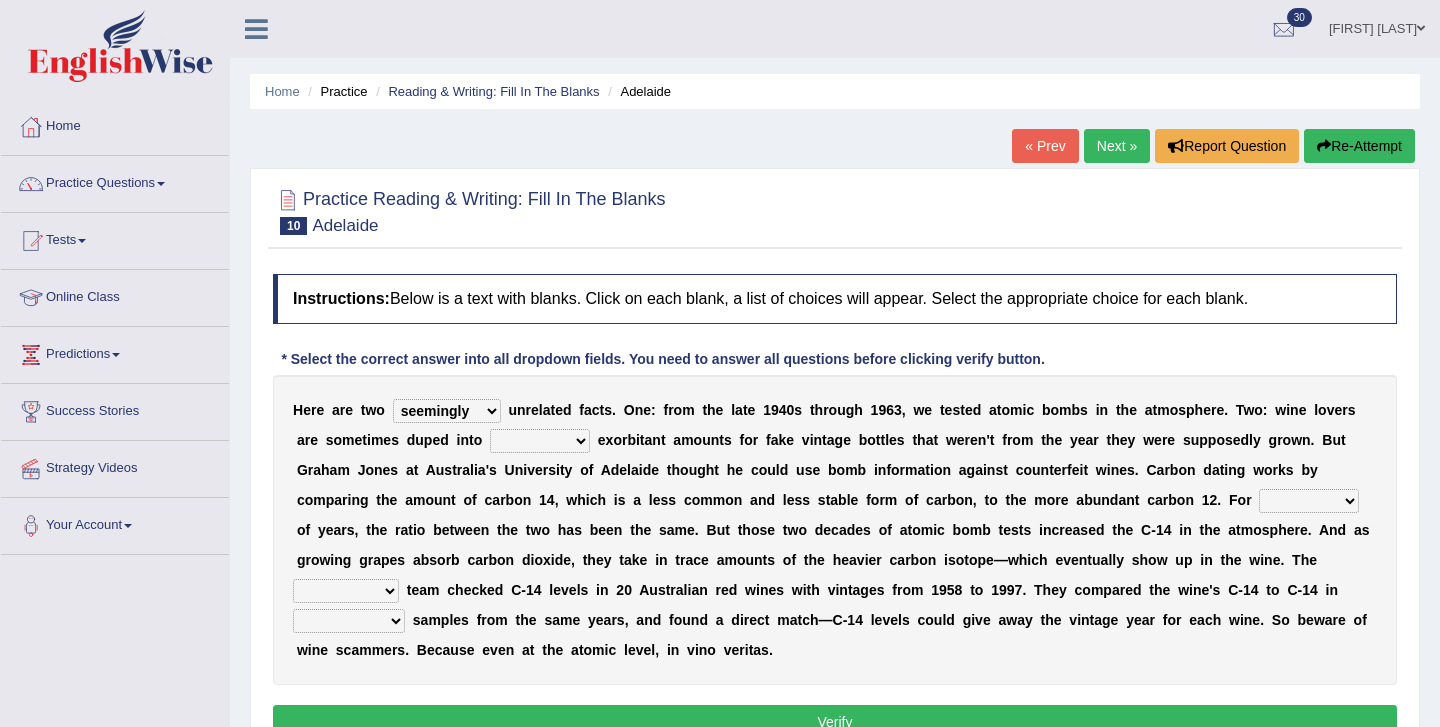 click on "dipping trekking spending swinging" at bounding box center [540, 441] 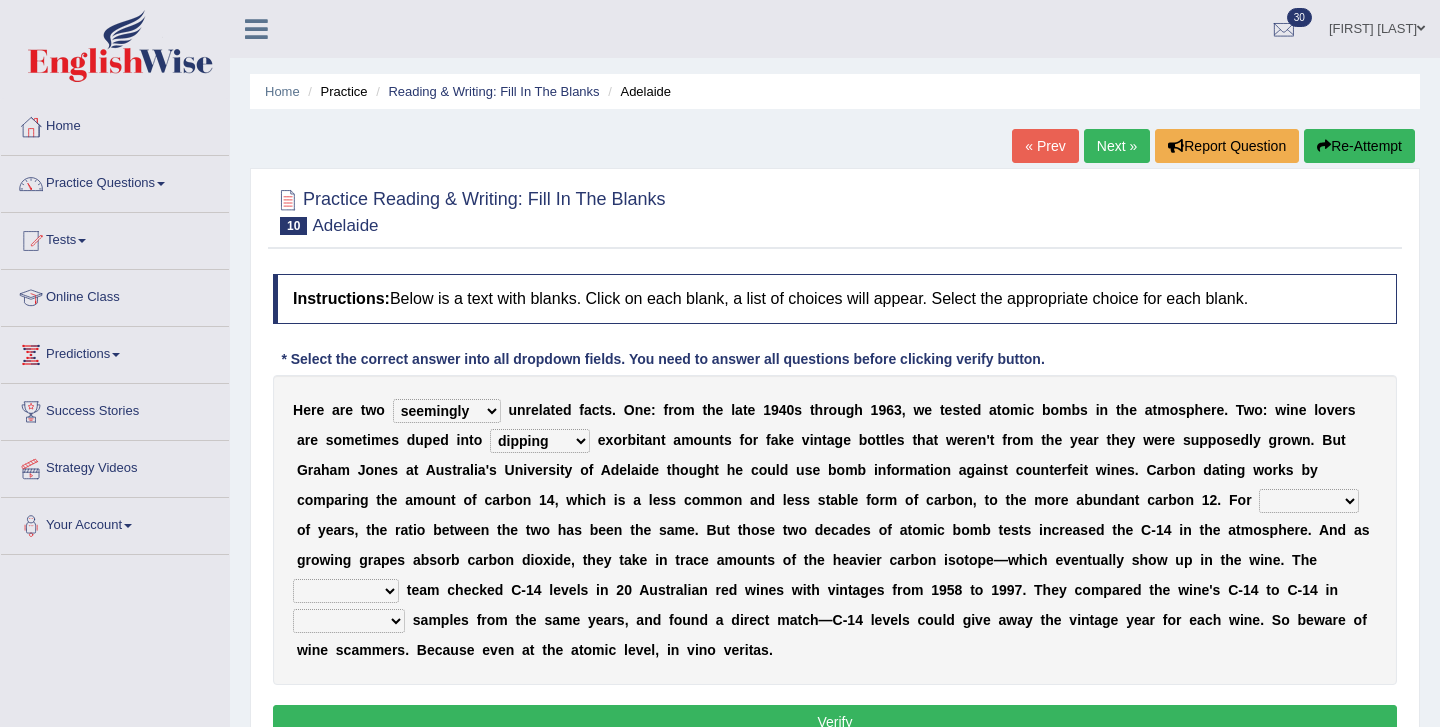 click on "couples much thousands numerous" at bounding box center (1309, 501) 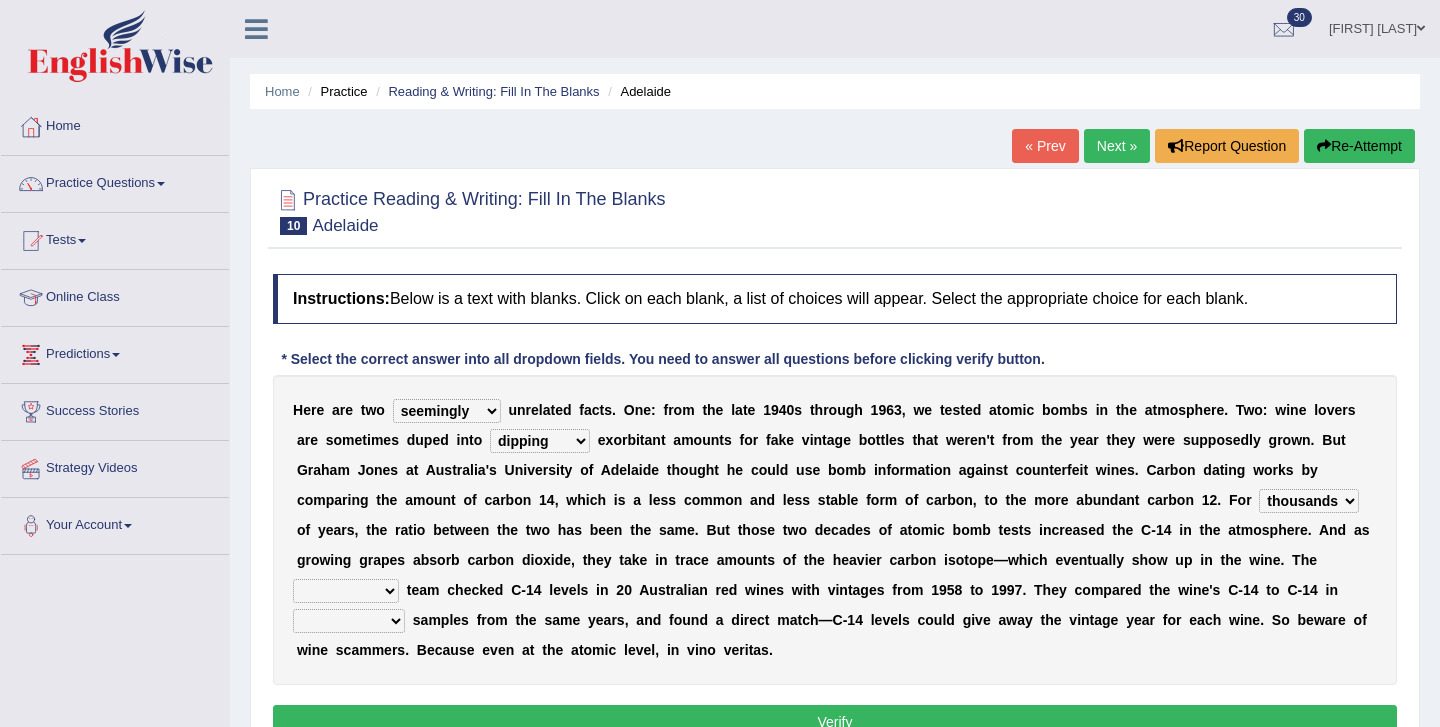 click on "research individual preparation strange" at bounding box center (346, 591) 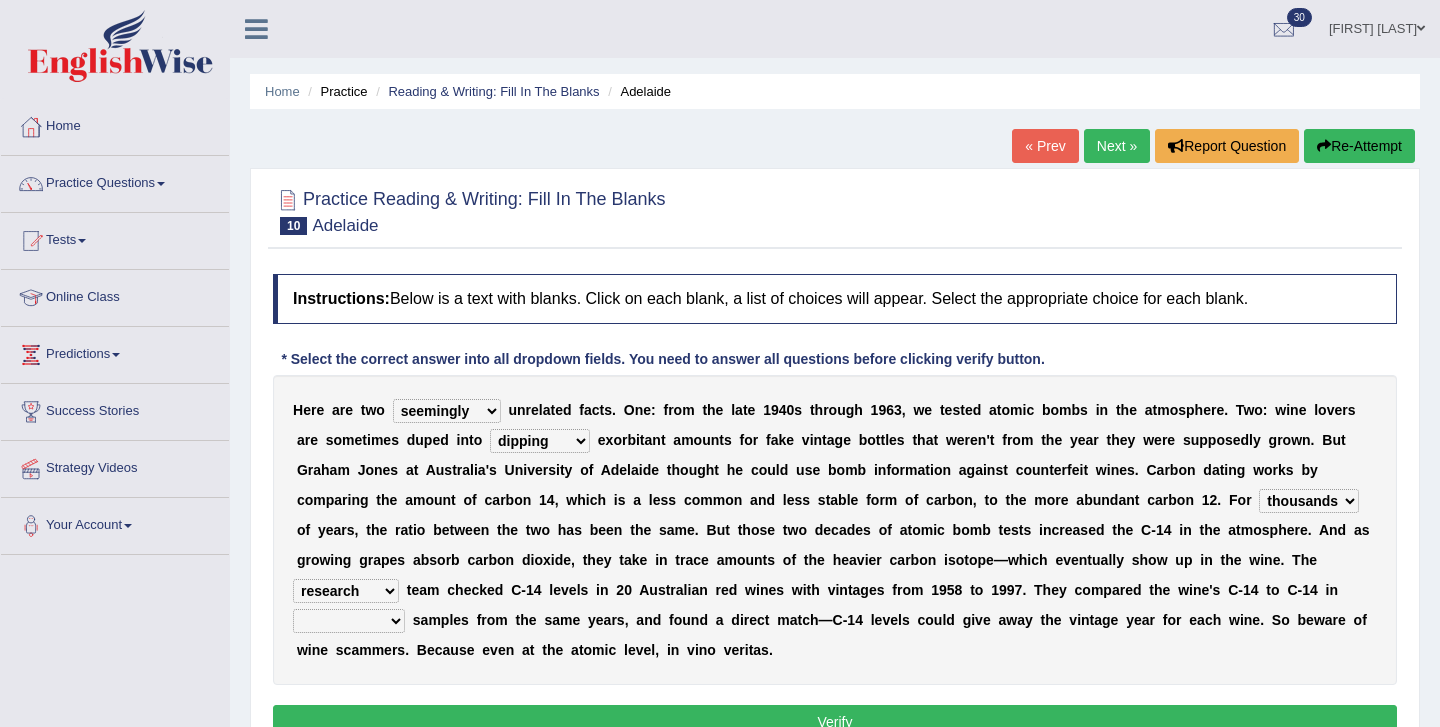 click on "research individual preparation strange" at bounding box center (346, 591) 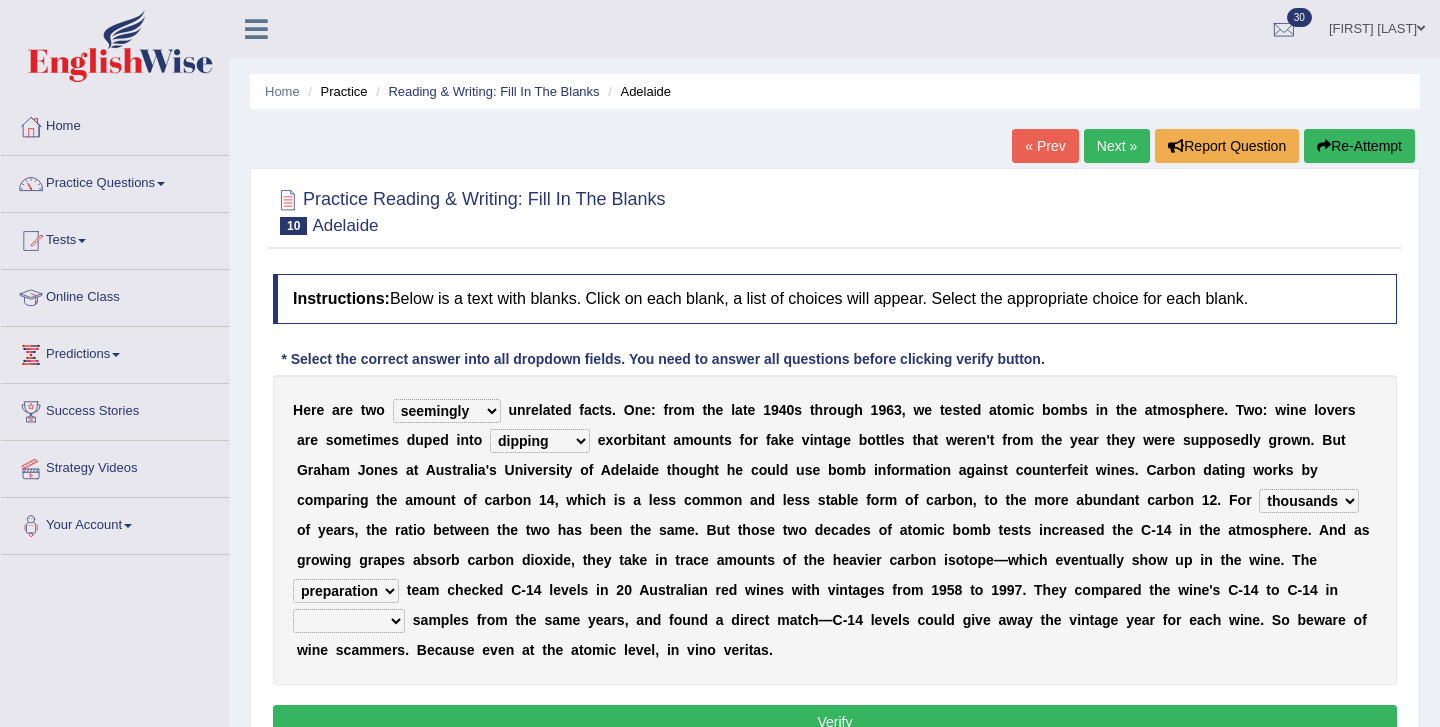 click on "physical atmospheric fluid solid" at bounding box center [349, 621] 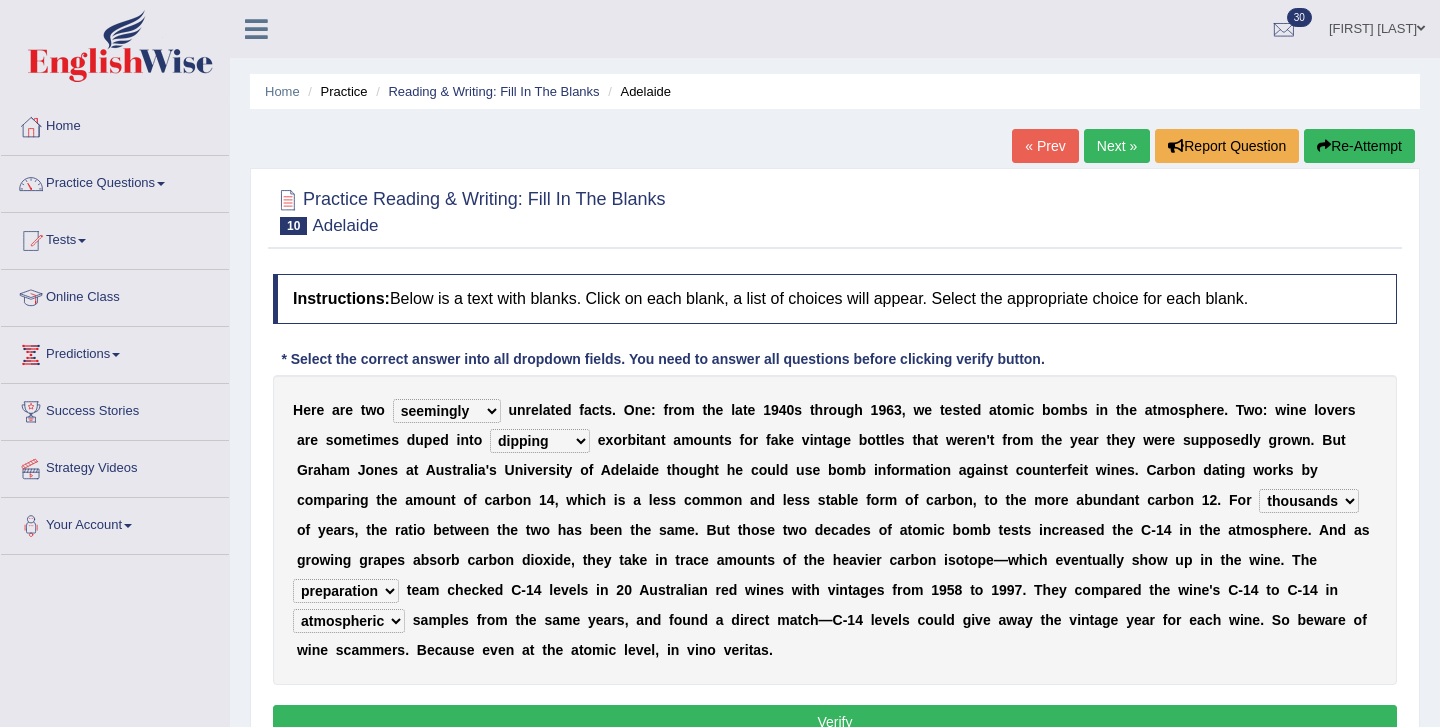 click on "physical atmospheric fluid solid" at bounding box center (349, 621) 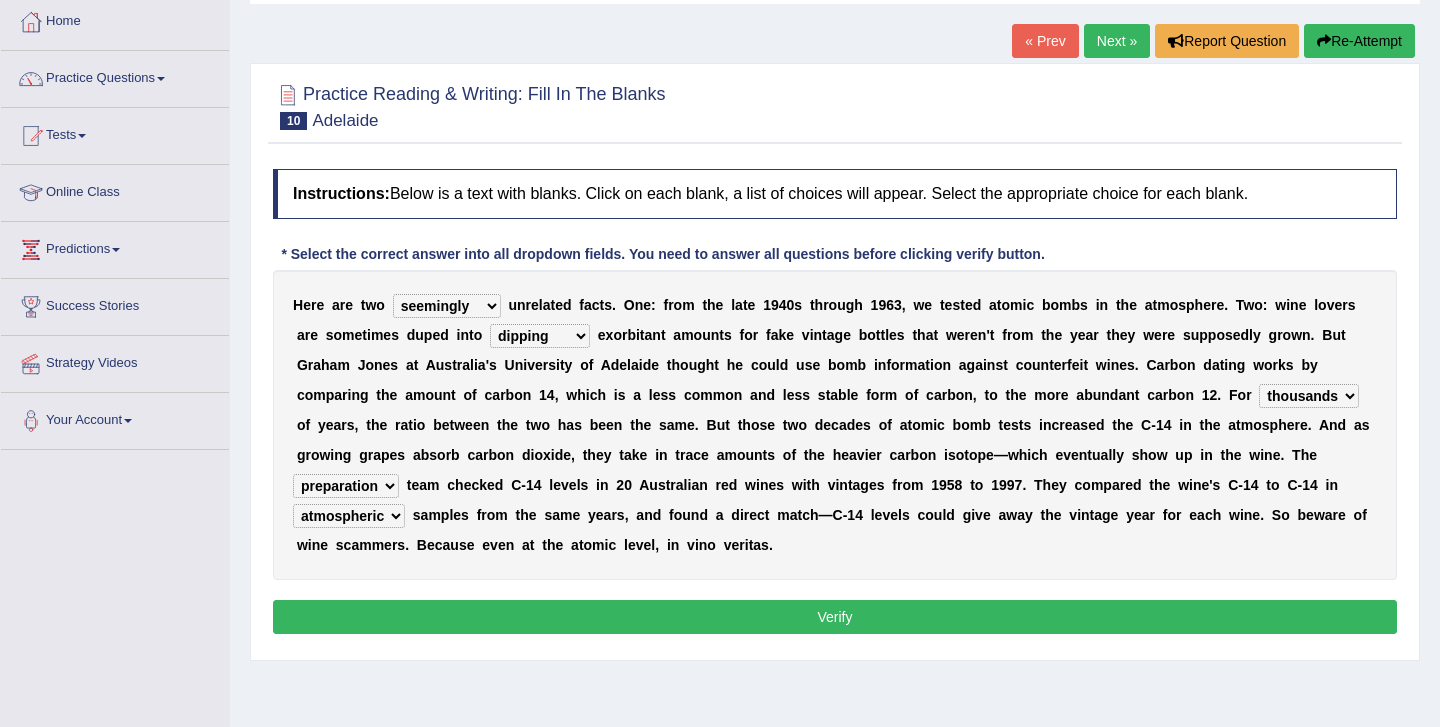 scroll, scrollTop: 110, scrollLeft: 0, axis: vertical 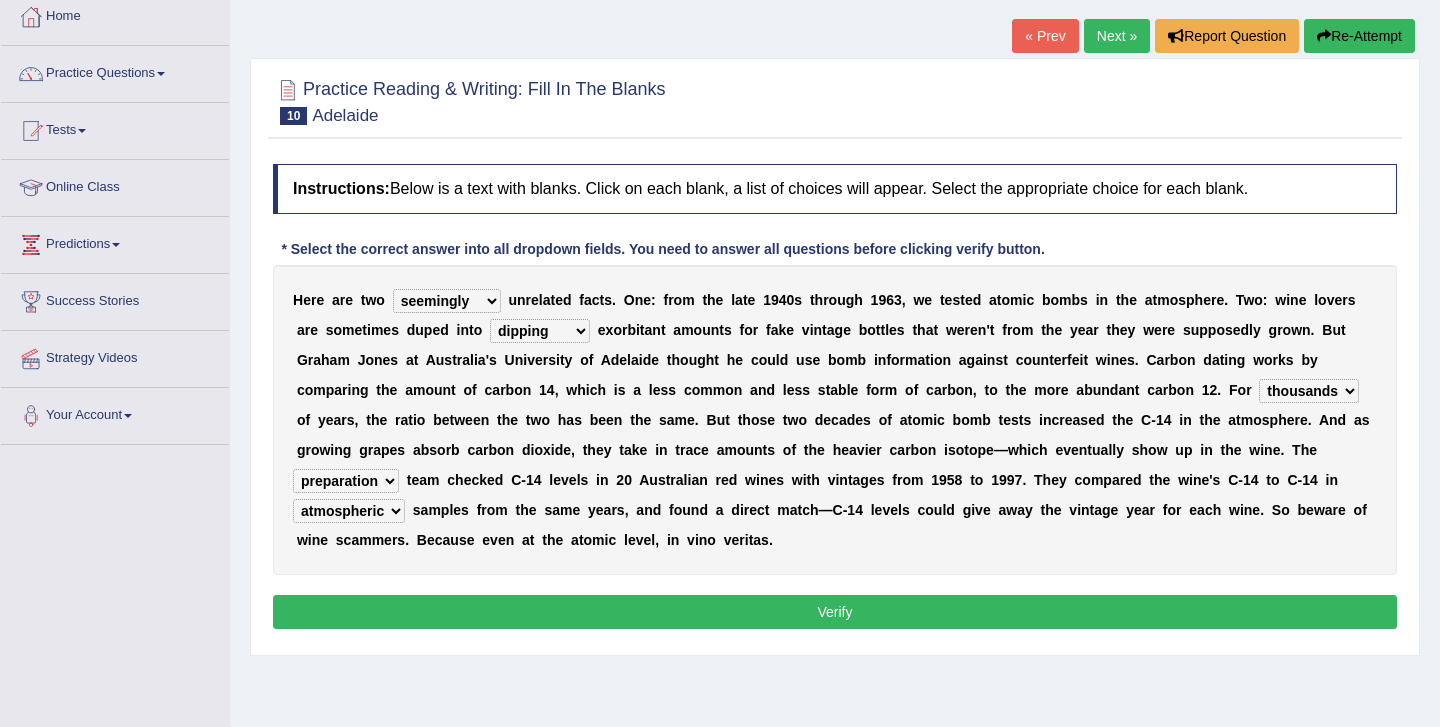click on "research individual preparation strange" at bounding box center (346, 481) 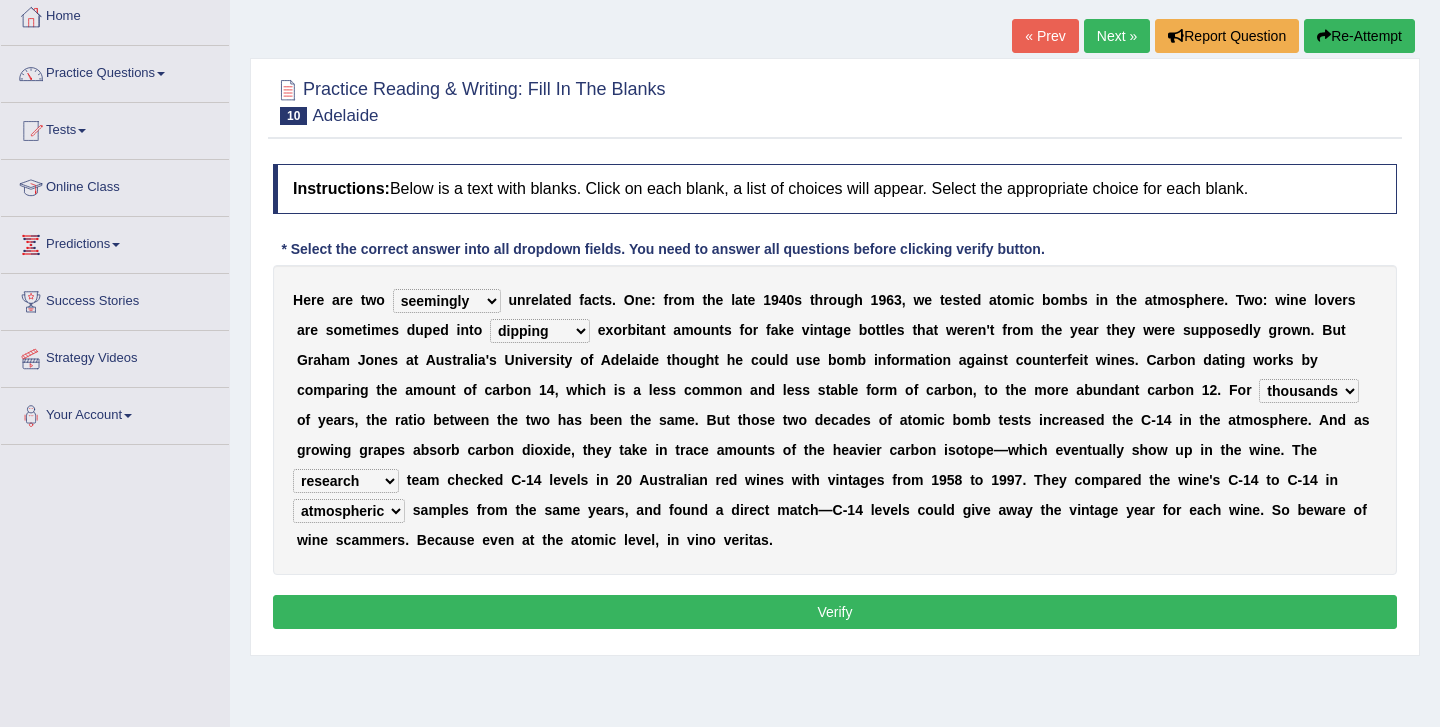 click on "Verify" at bounding box center [835, 612] 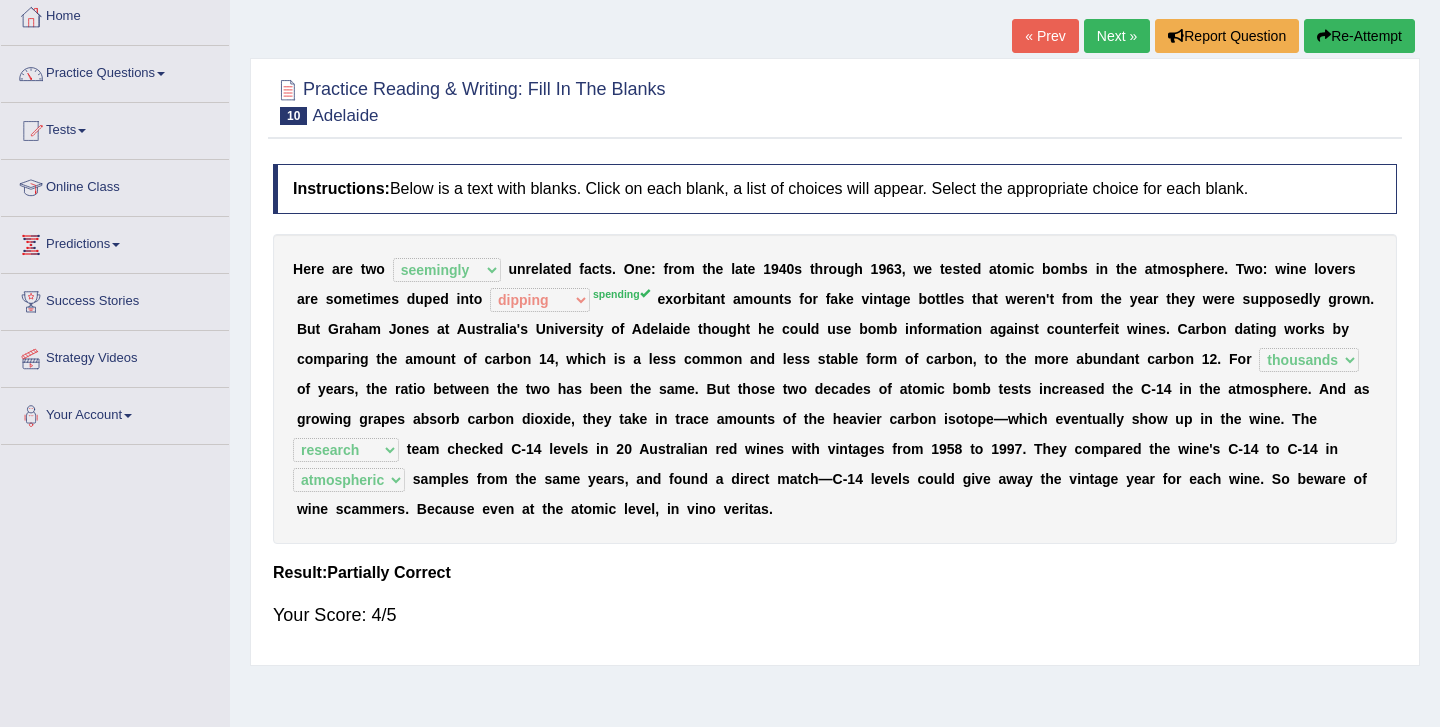 click on "Next »" at bounding box center (1117, 36) 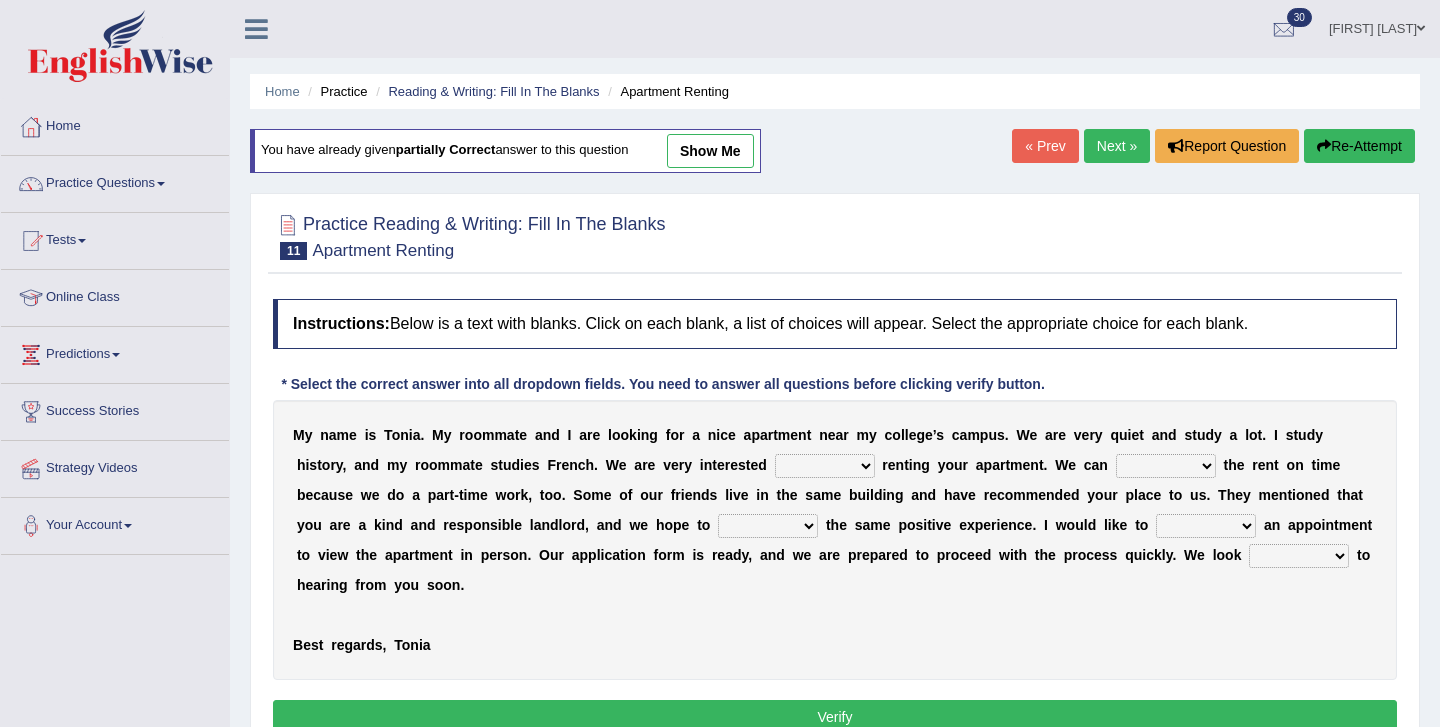 scroll, scrollTop: 0, scrollLeft: 0, axis: both 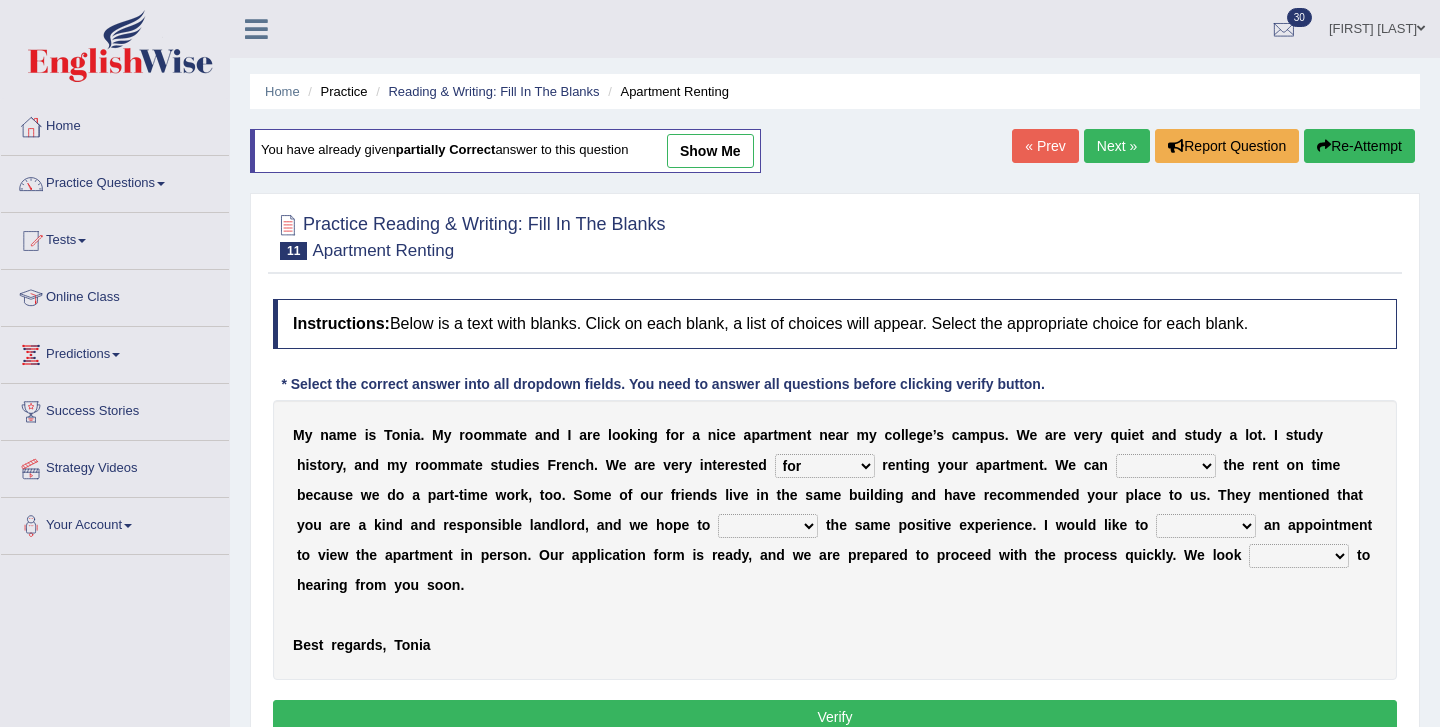 click on "for about at in" at bounding box center (825, 466) 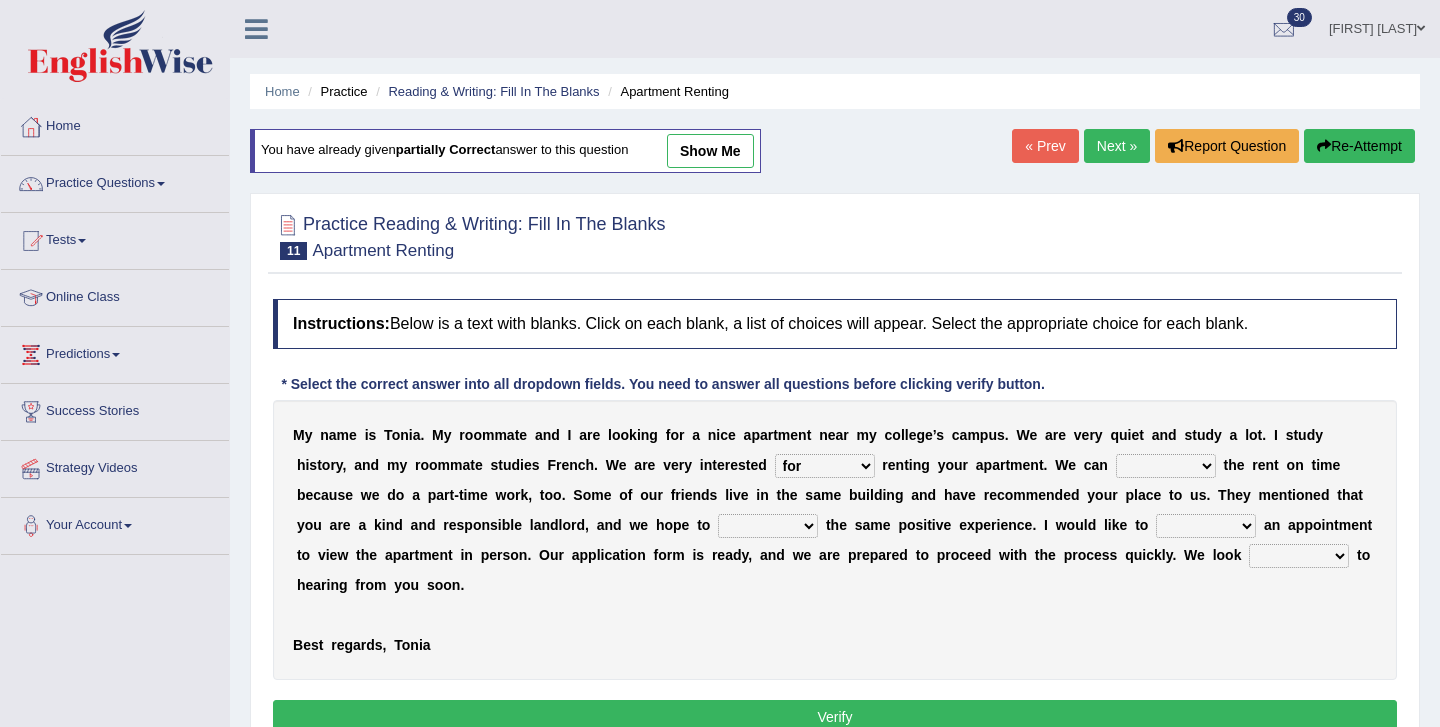 select on "in" 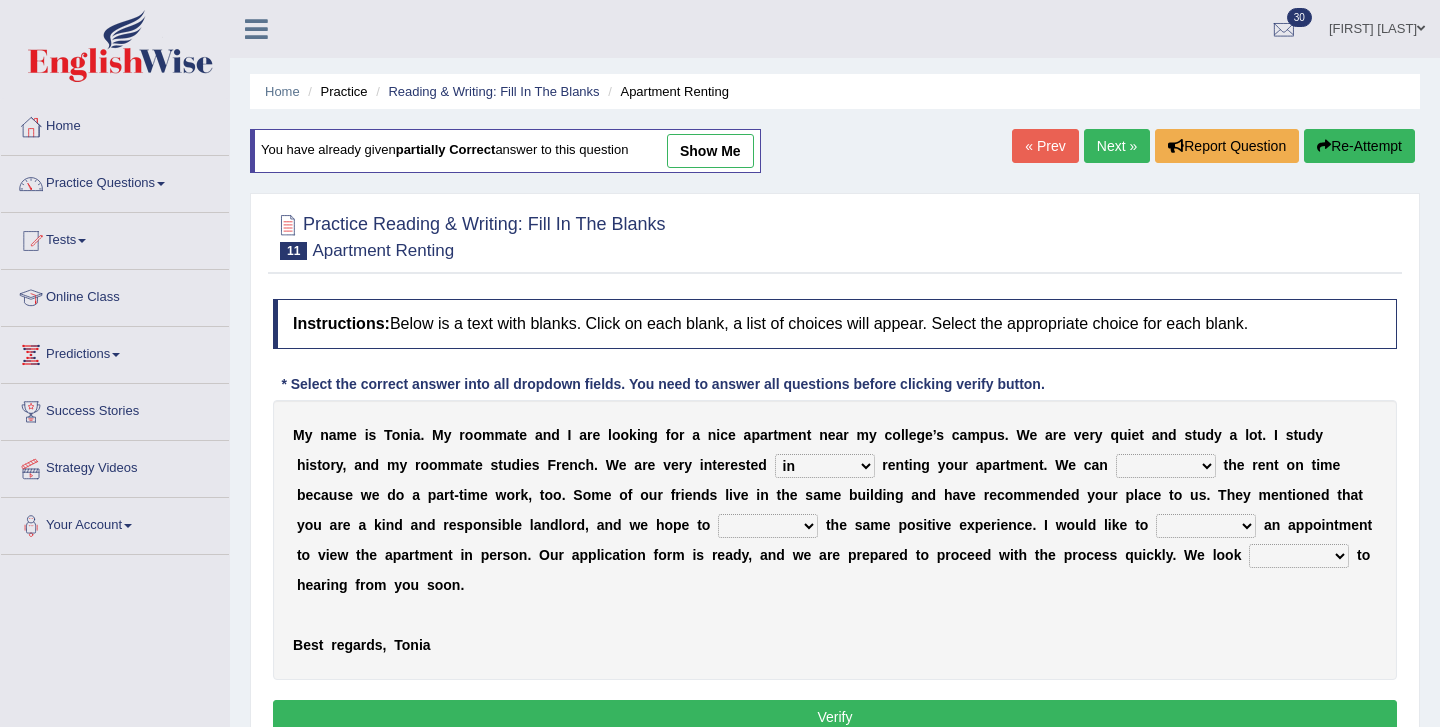 click on "afford get pay bring" at bounding box center [1166, 466] 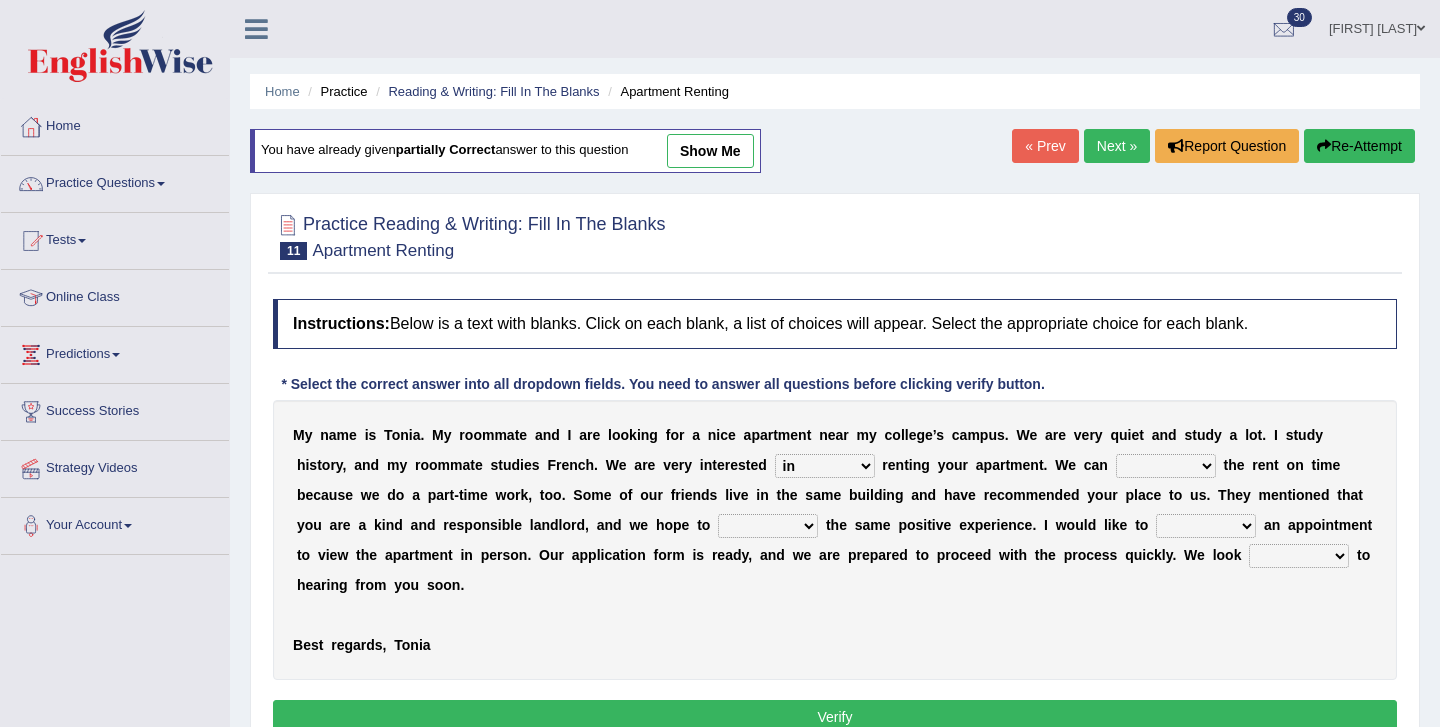 select on "pay" 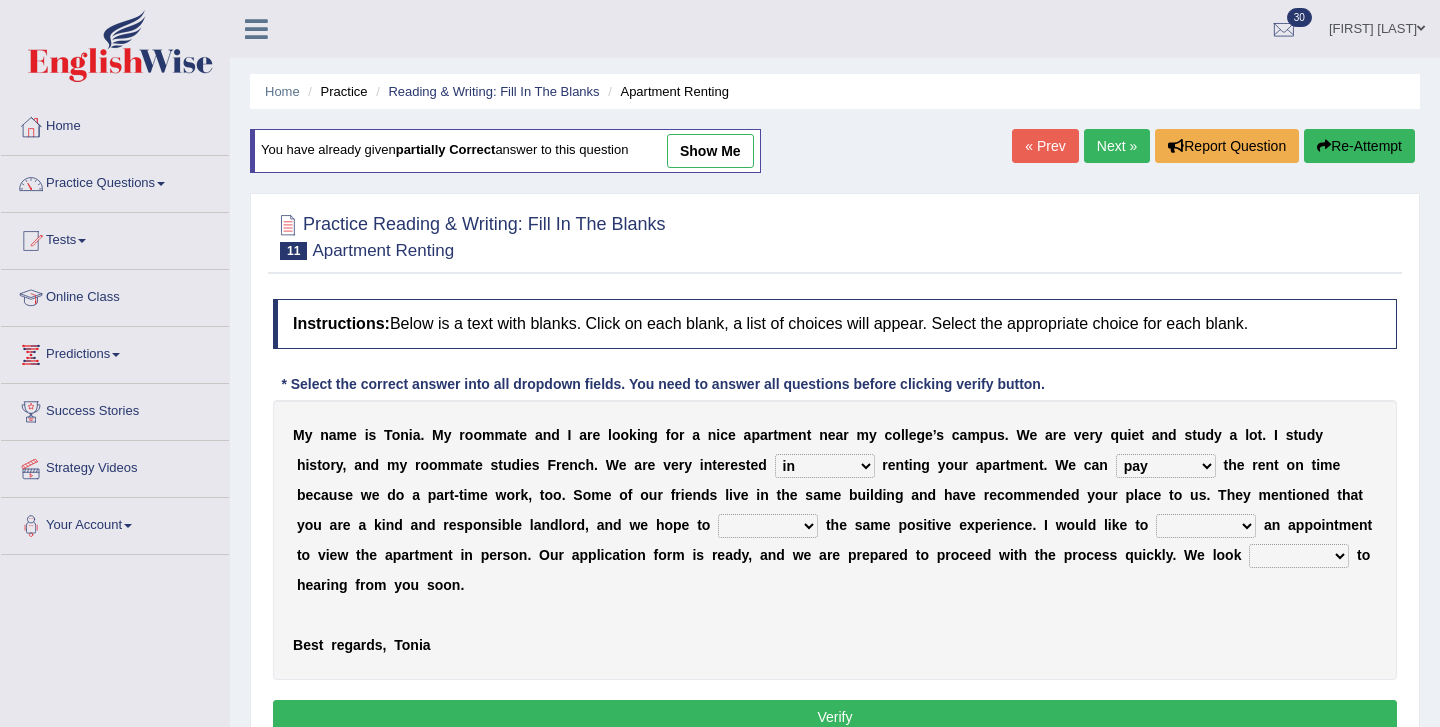 click on "form meet have decide" at bounding box center [768, 526] 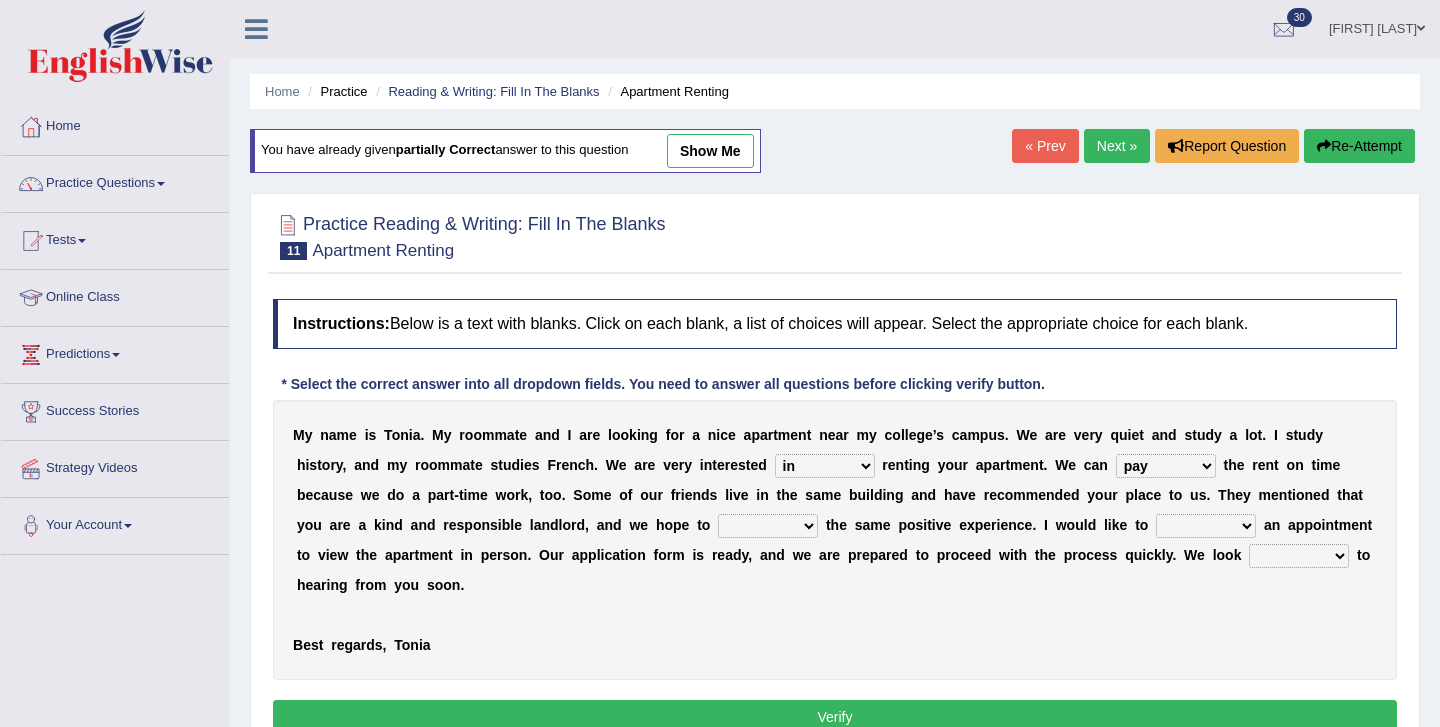 select on "meet" 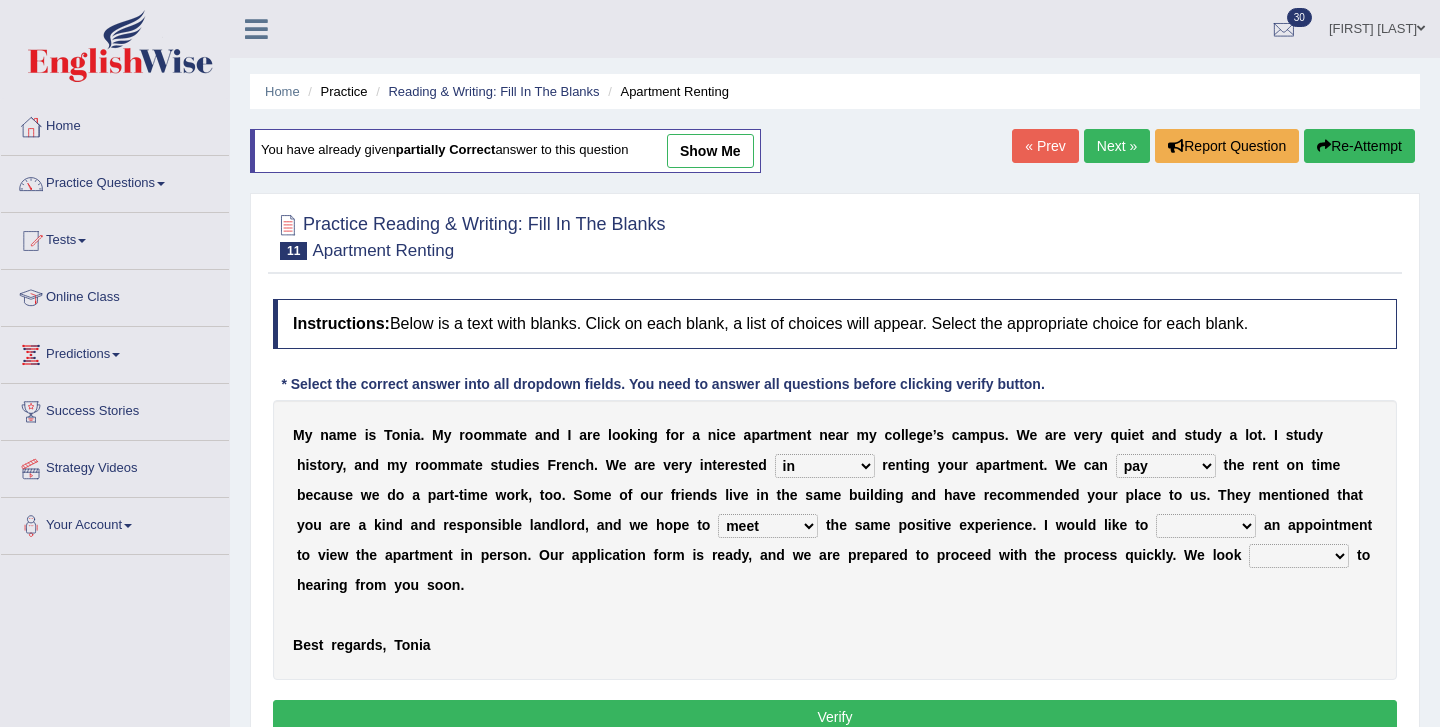 click on "form meet have decide" at bounding box center [768, 526] 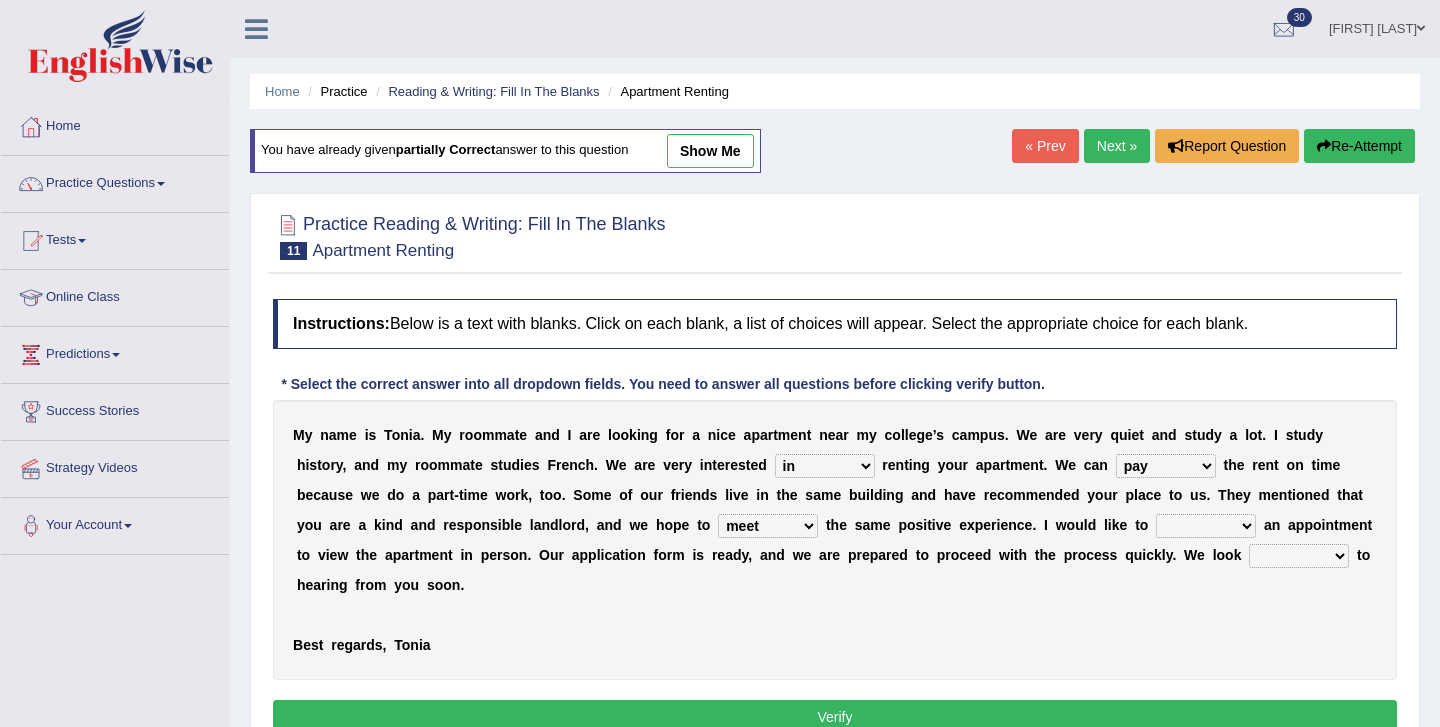 select on "make" 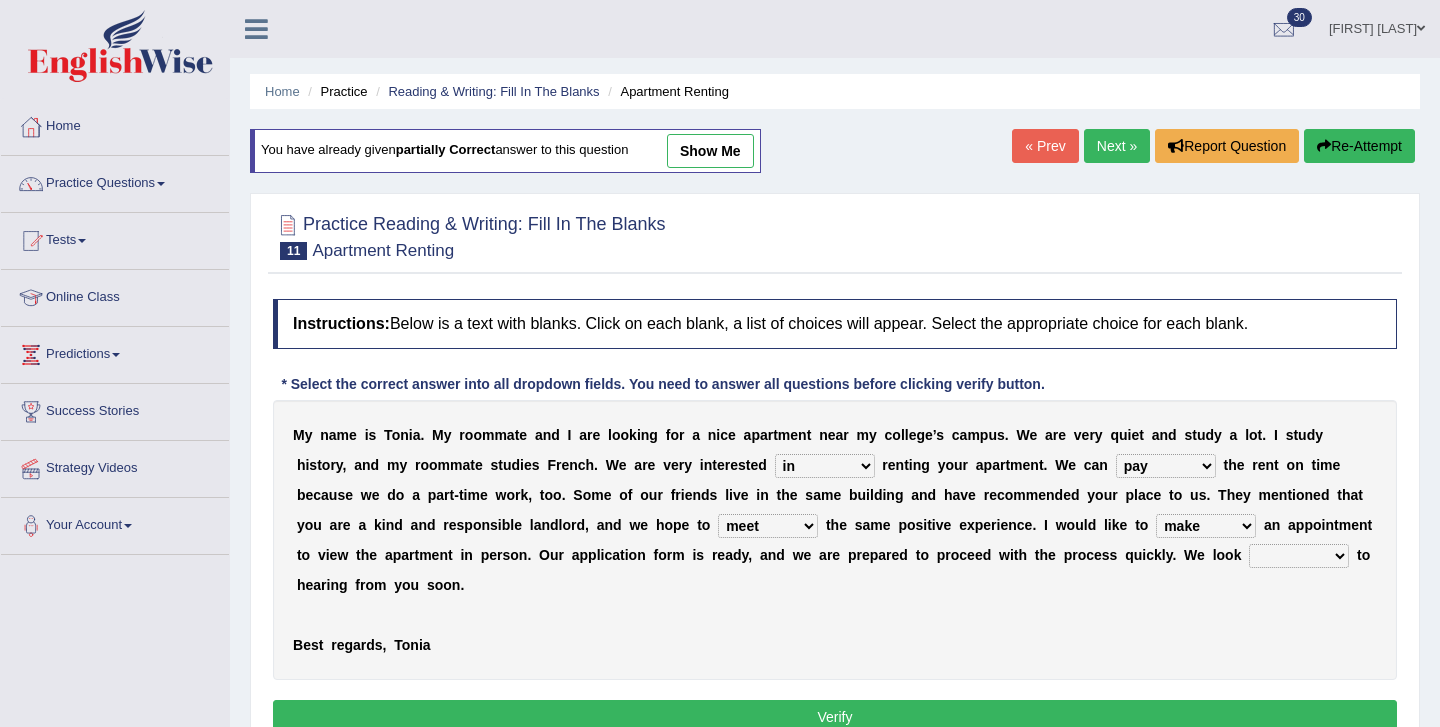 click on "around out in forward" at bounding box center (1299, 556) 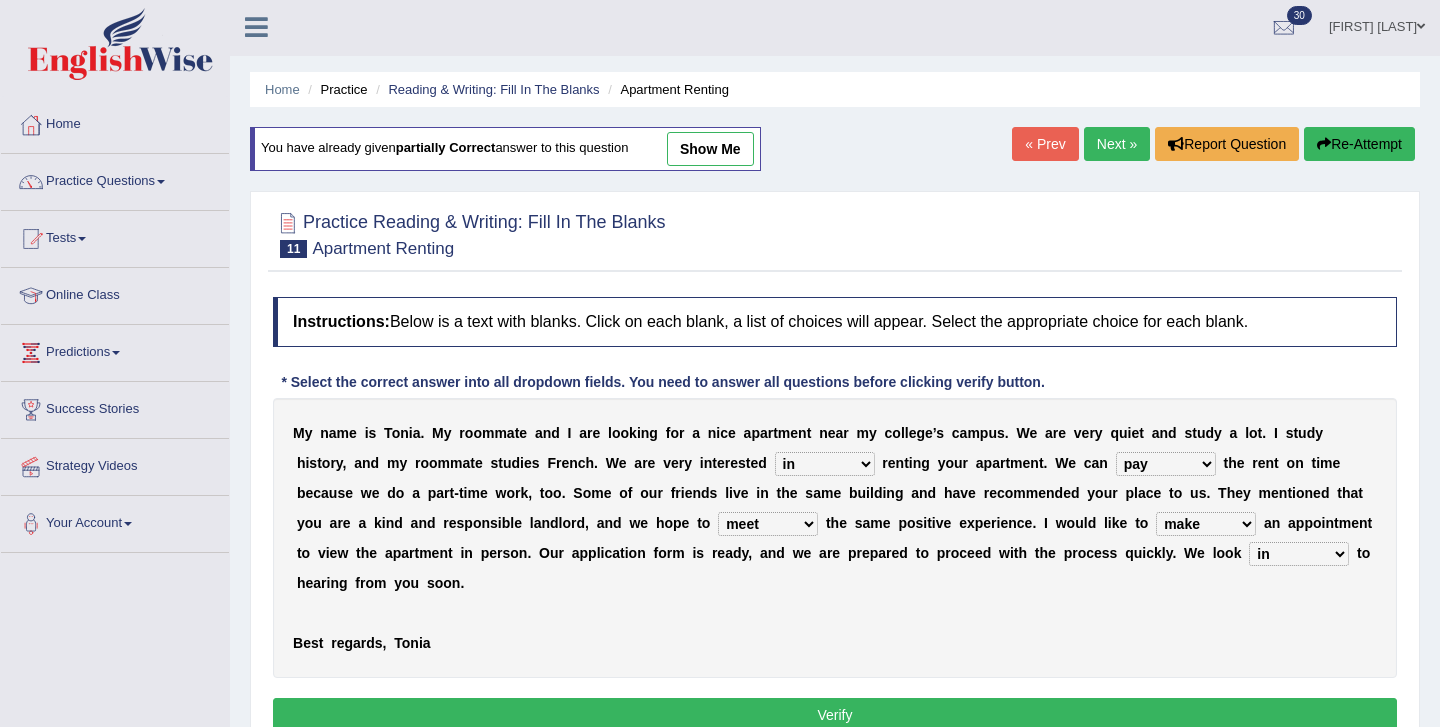 scroll, scrollTop: 6, scrollLeft: 0, axis: vertical 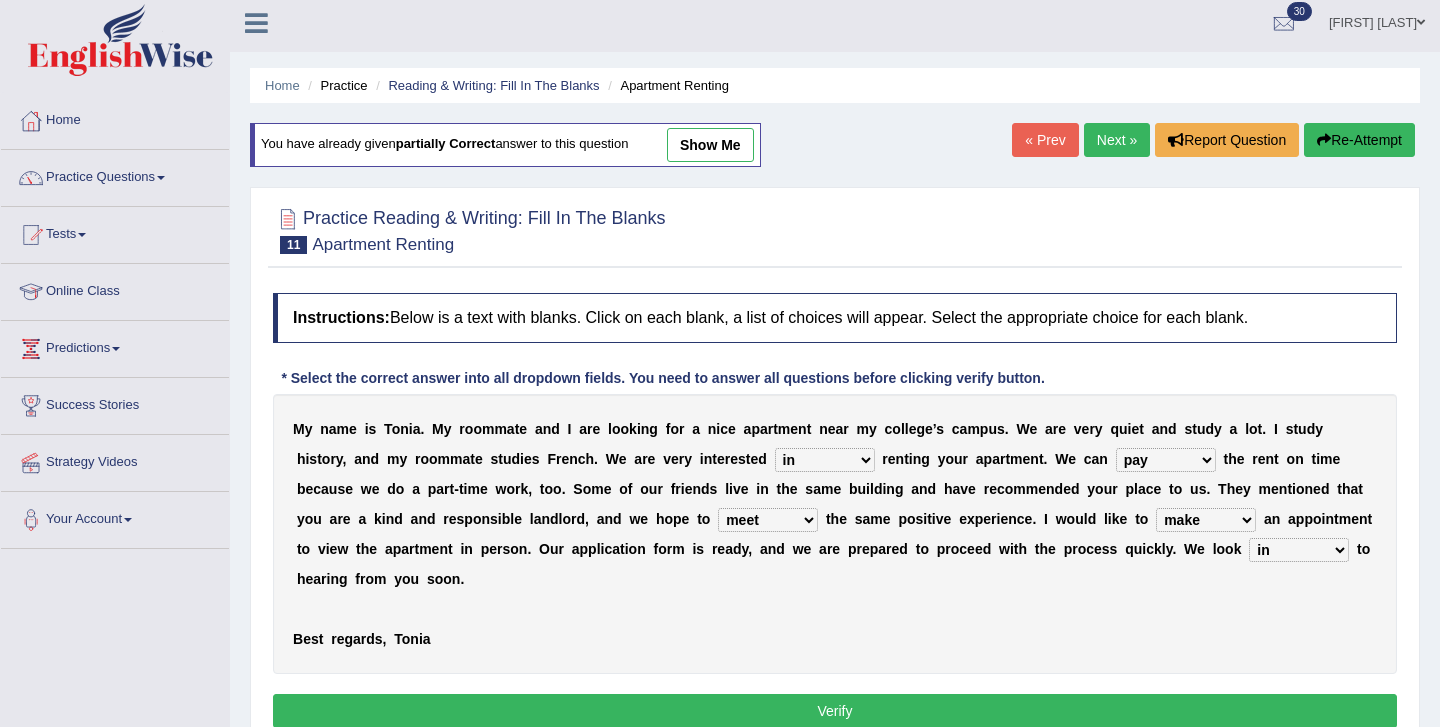 click on "around out in forward" at bounding box center [1299, 550] 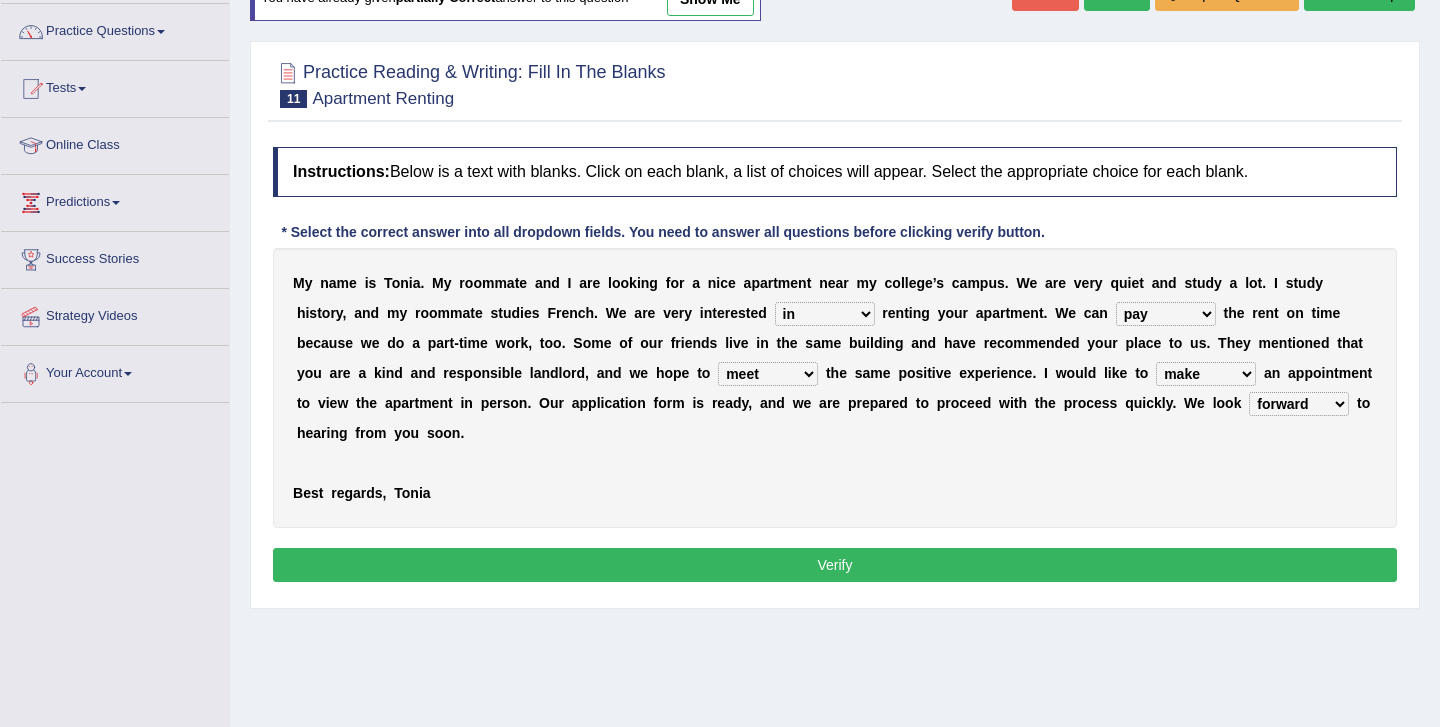 scroll, scrollTop: 159, scrollLeft: 0, axis: vertical 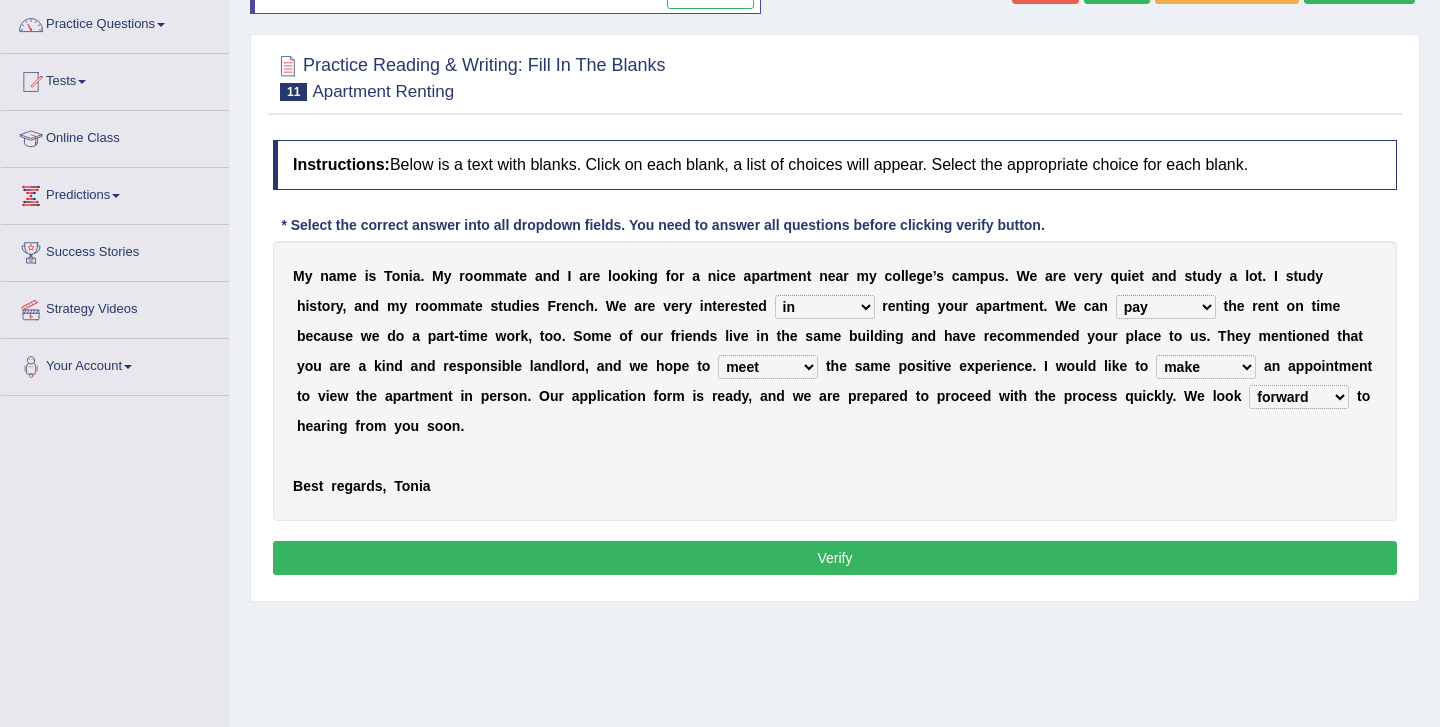 click on "Verify" at bounding box center [835, 558] 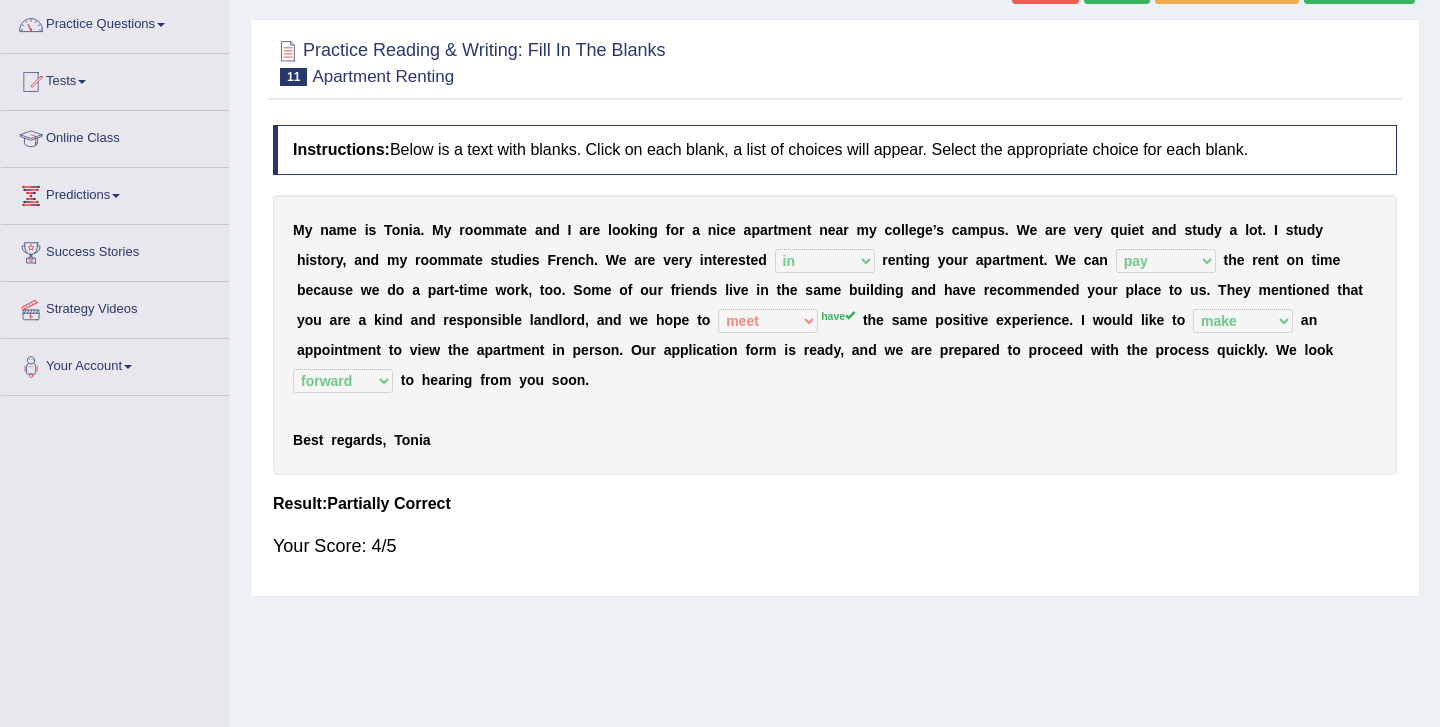 scroll, scrollTop: 0, scrollLeft: 0, axis: both 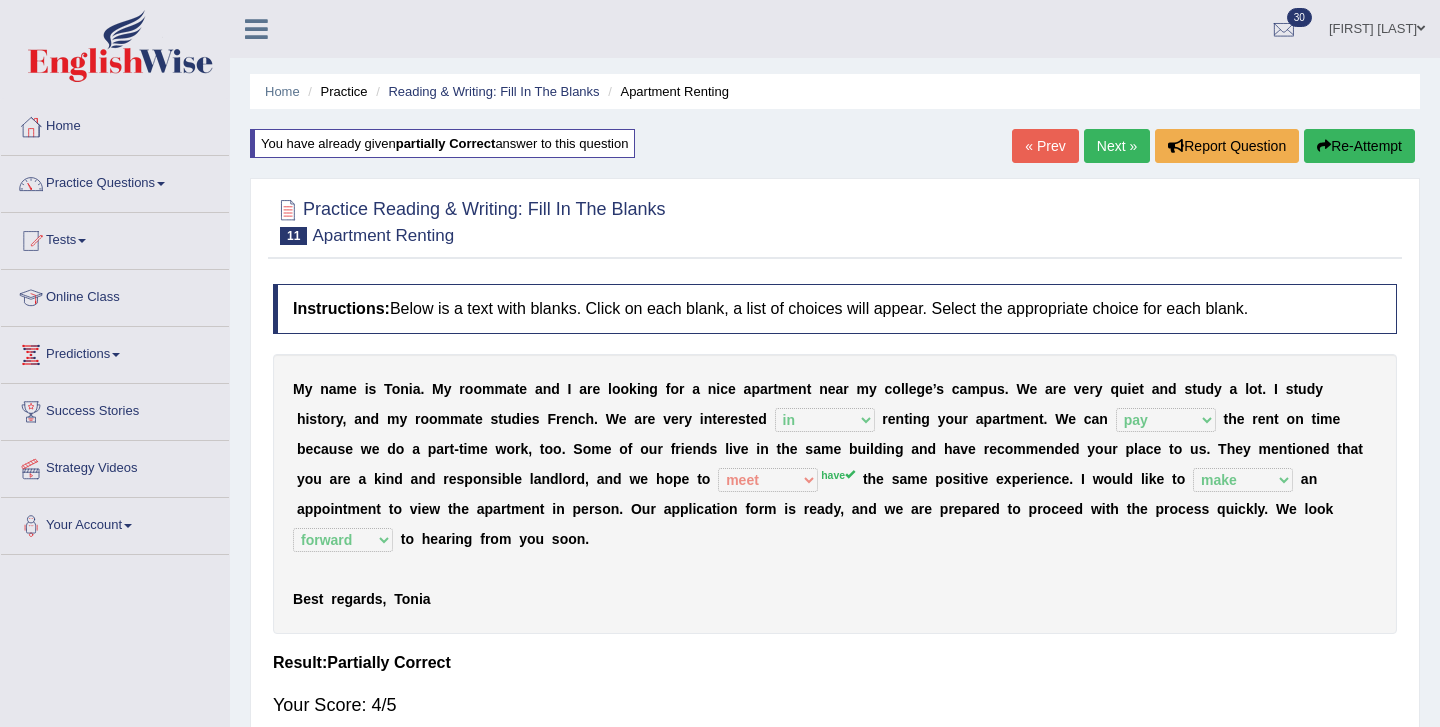 click on "Next »" at bounding box center [1117, 146] 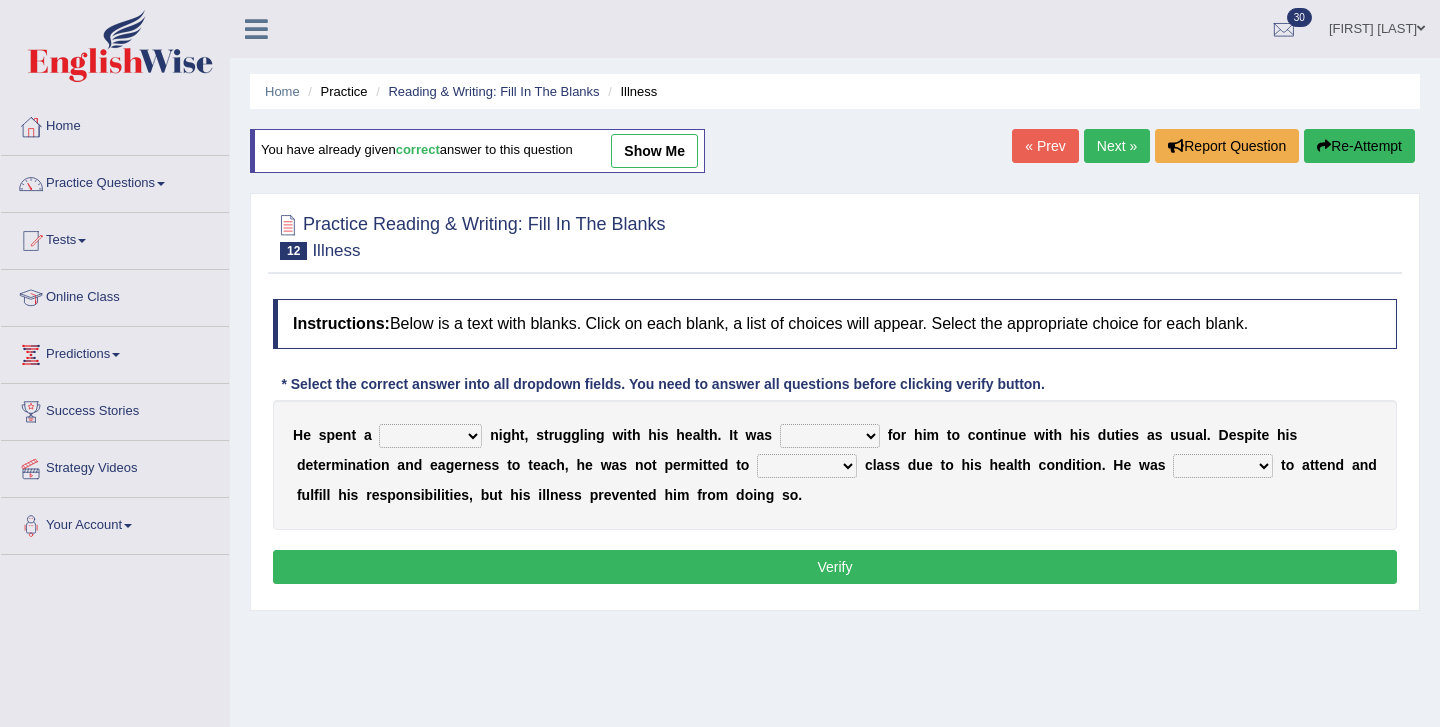 scroll, scrollTop: 0, scrollLeft: 0, axis: both 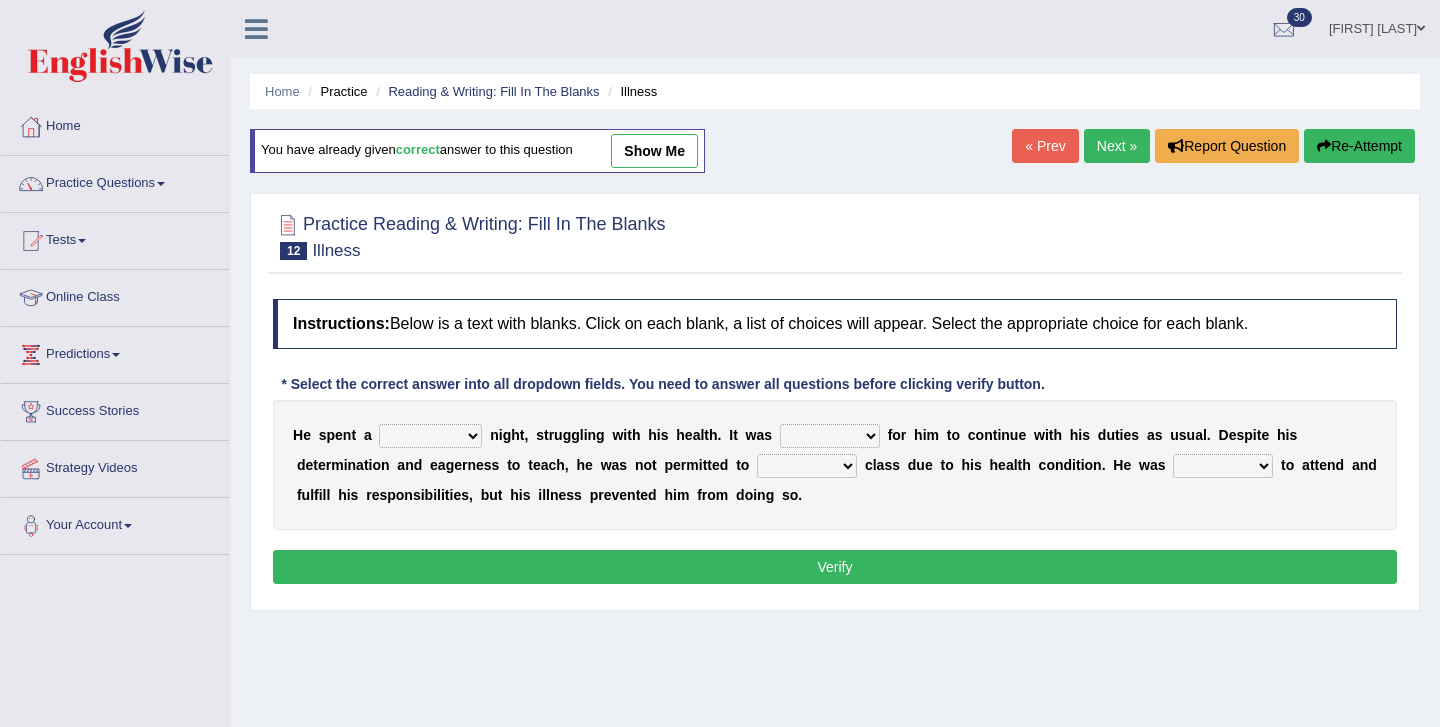 select on "painful" 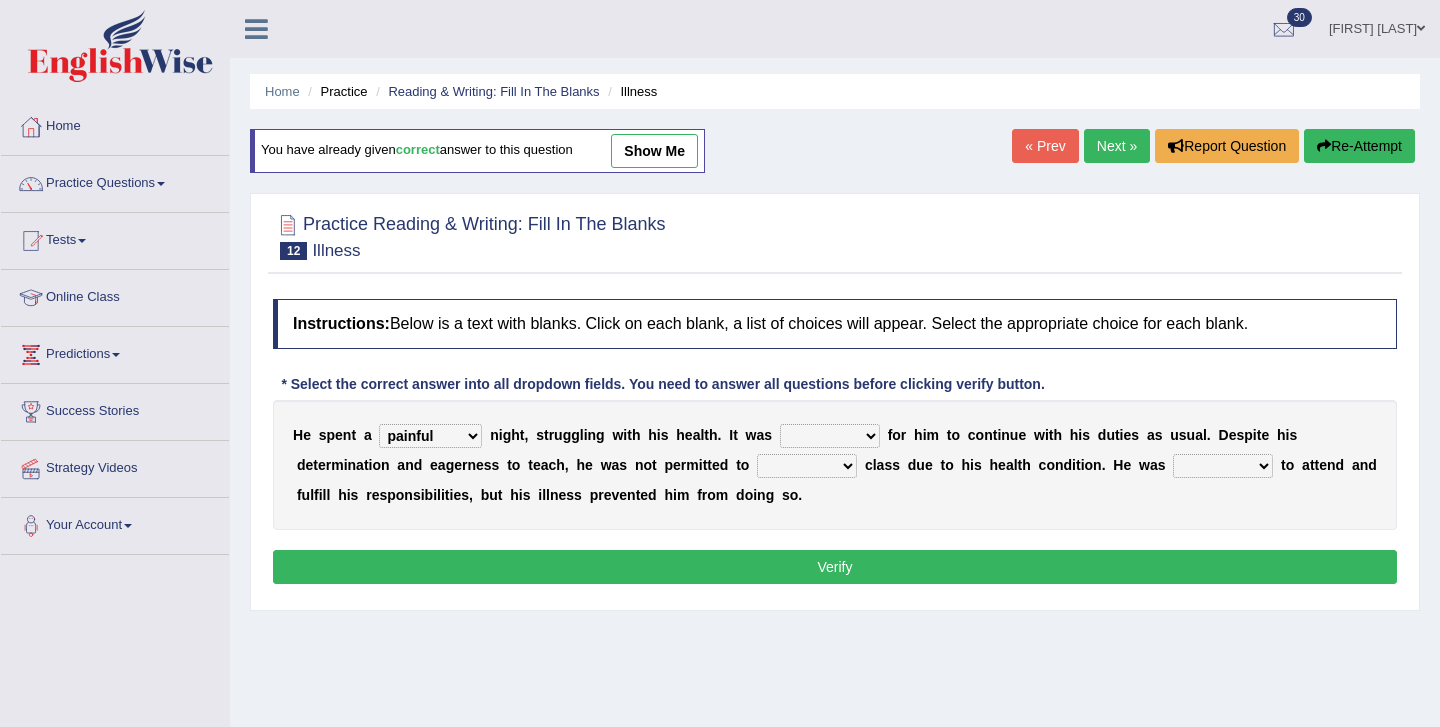 click on "enjoyable simple difficult natural" at bounding box center (830, 436) 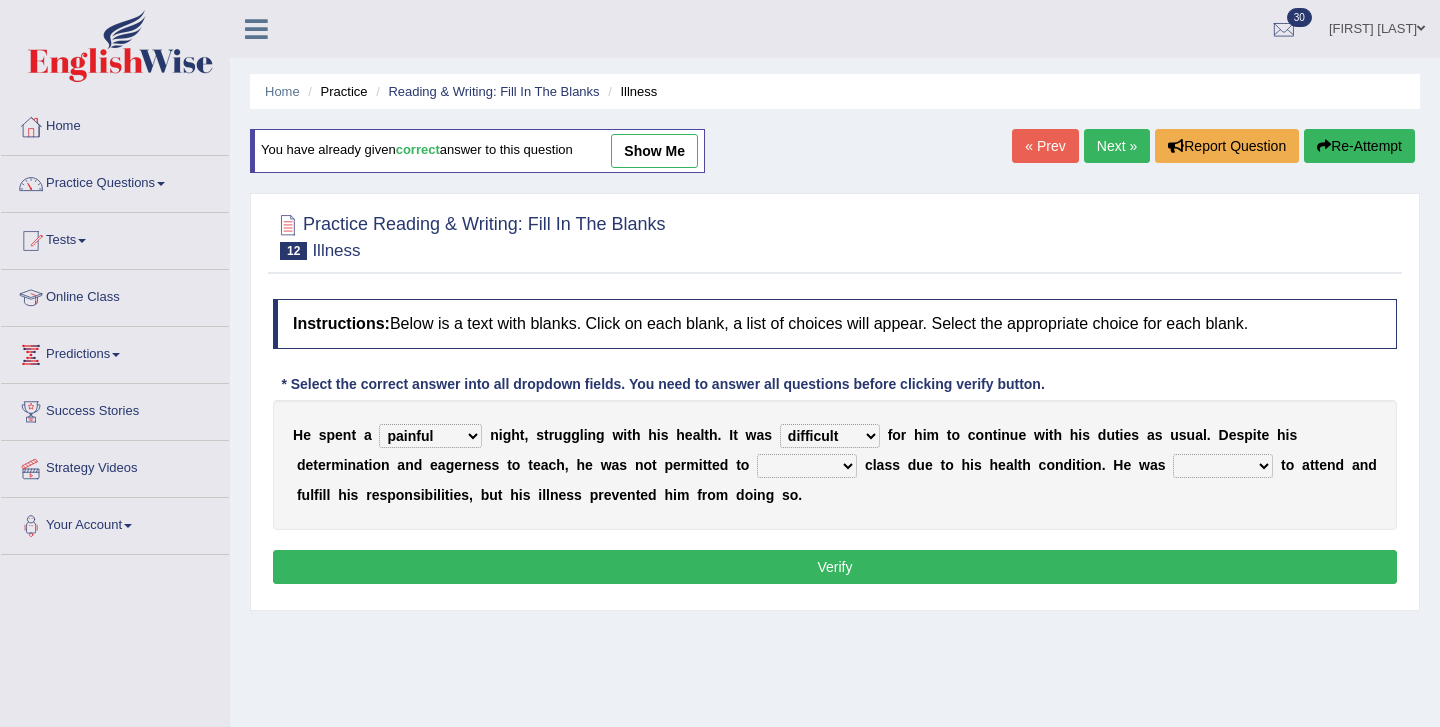 click on "teach leave cancel attend" at bounding box center [807, 466] 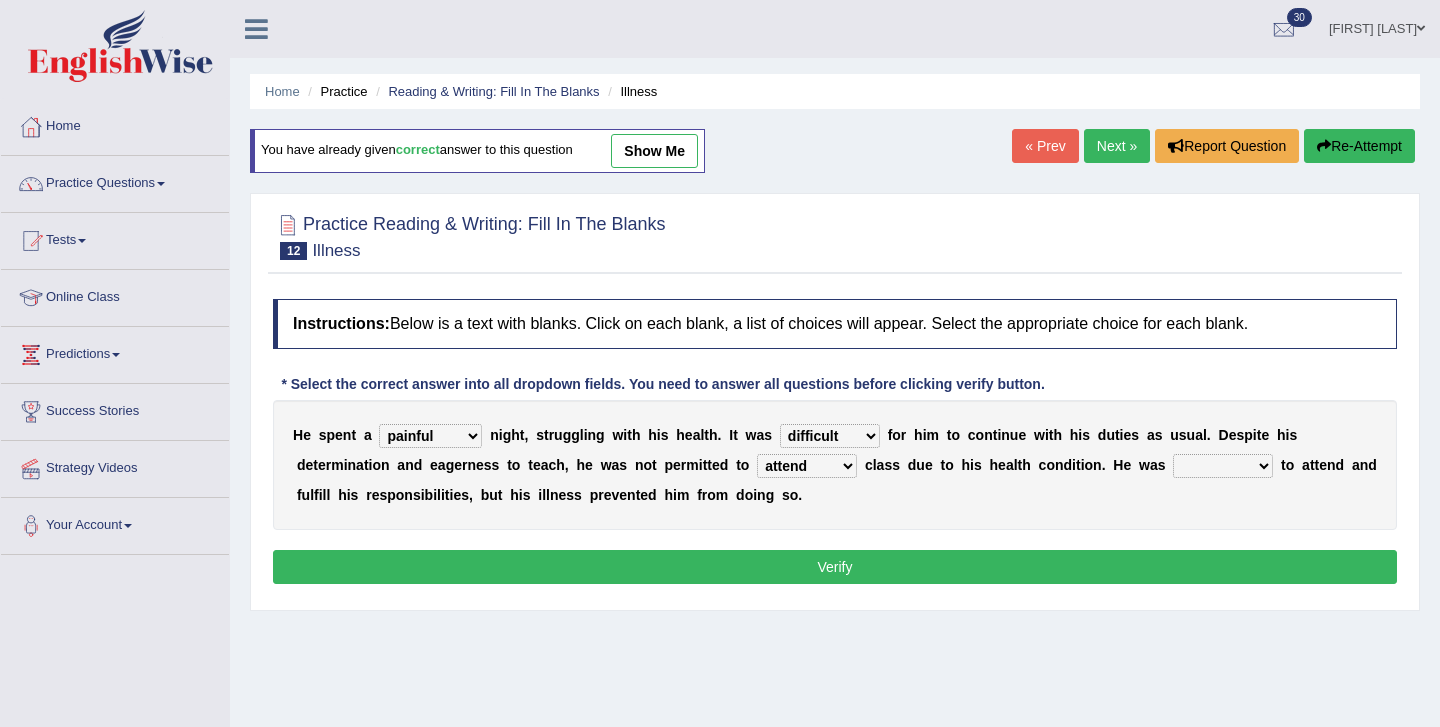 click on "anxious forced lazy happy" at bounding box center [1223, 466] 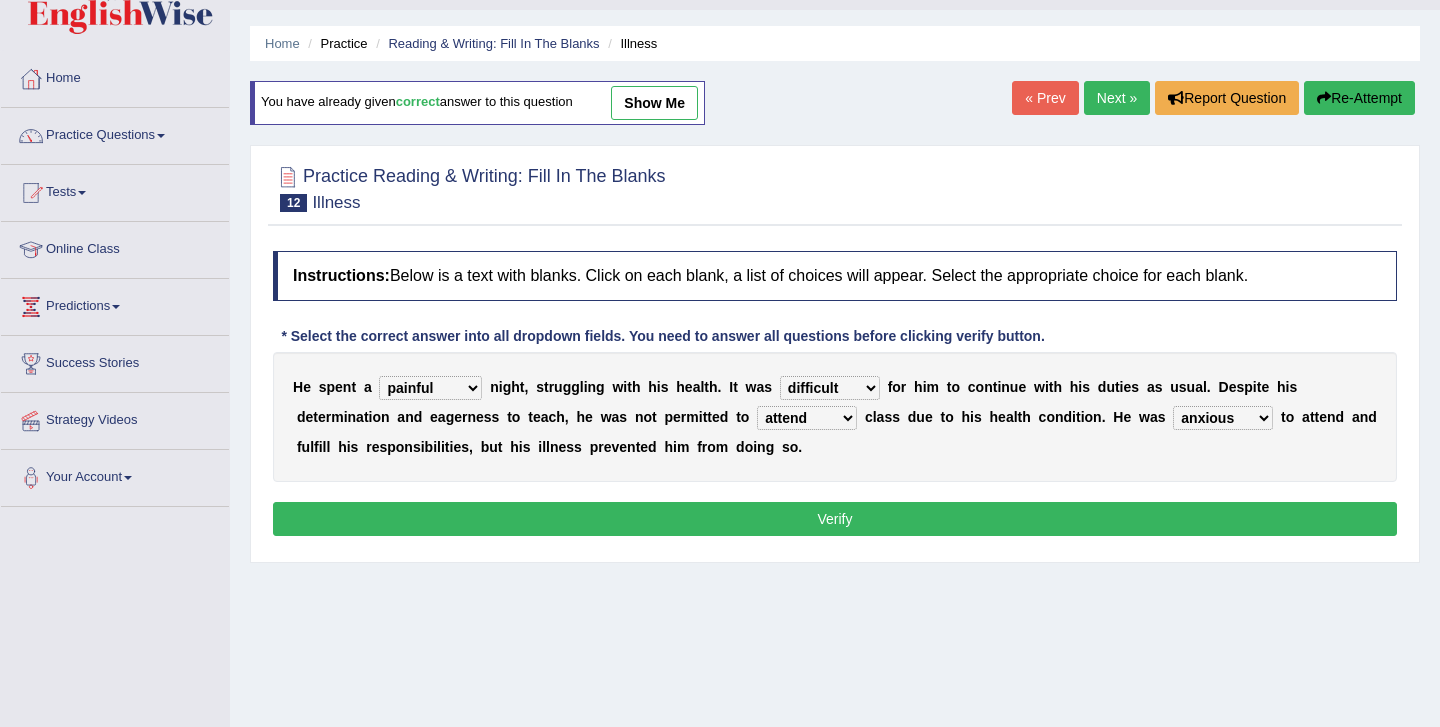 scroll, scrollTop: 50, scrollLeft: 0, axis: vertical 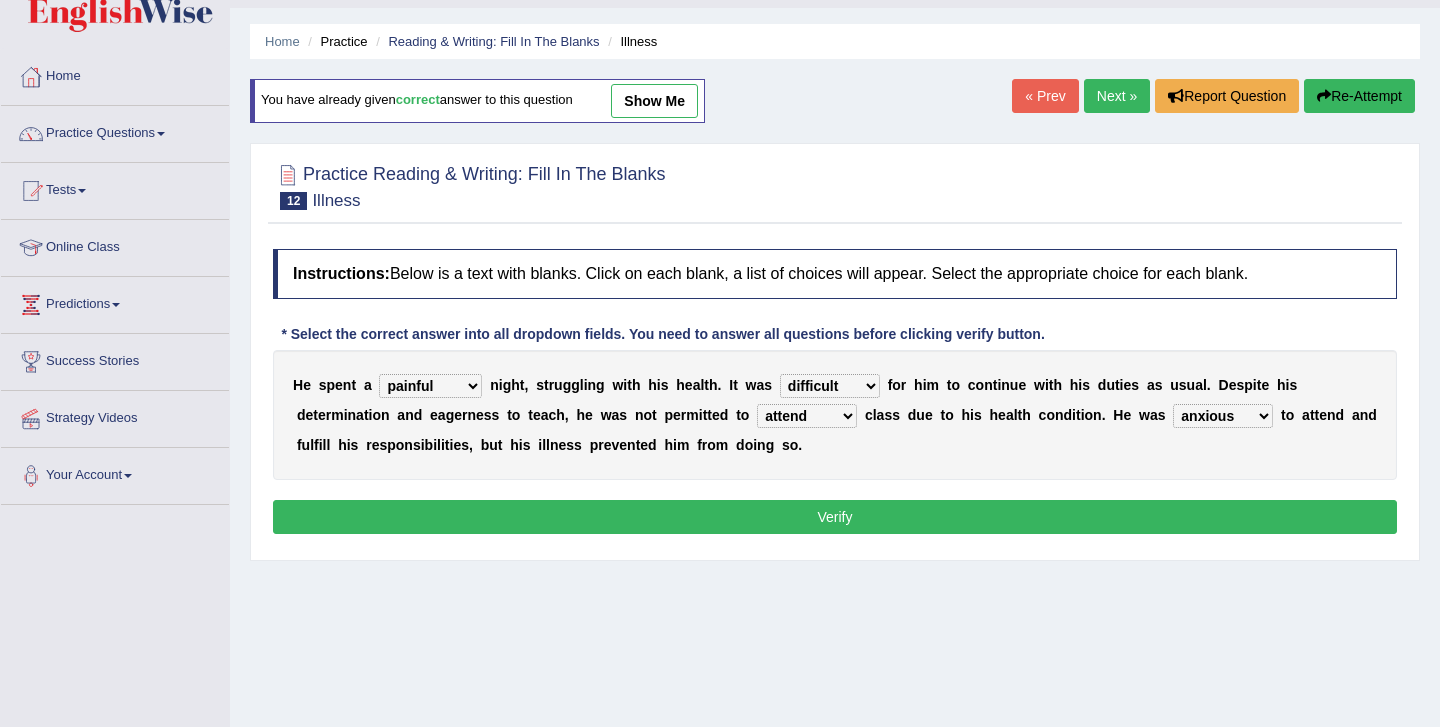 click on "anxious forced lazy happy" at bounding box center [1223, 416] 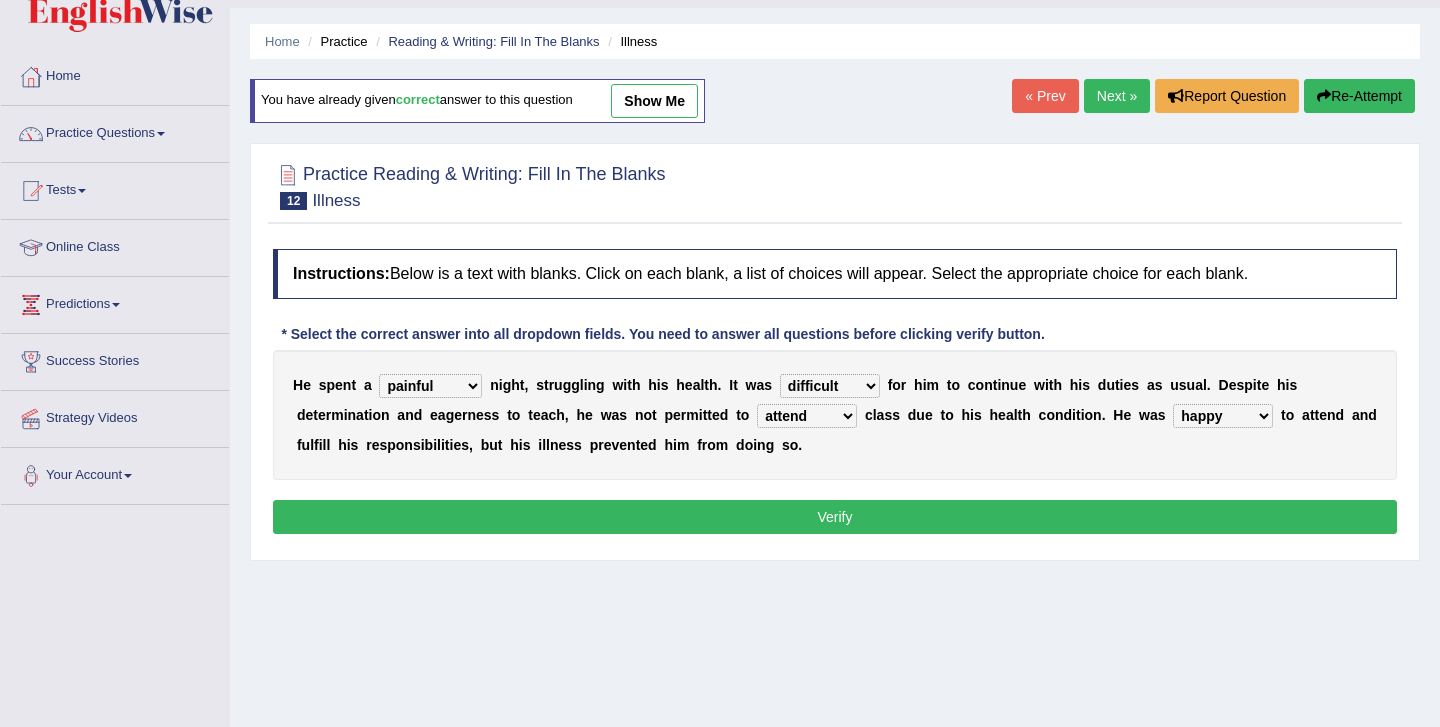 click on "Verify" at bounding box center [835, 517] 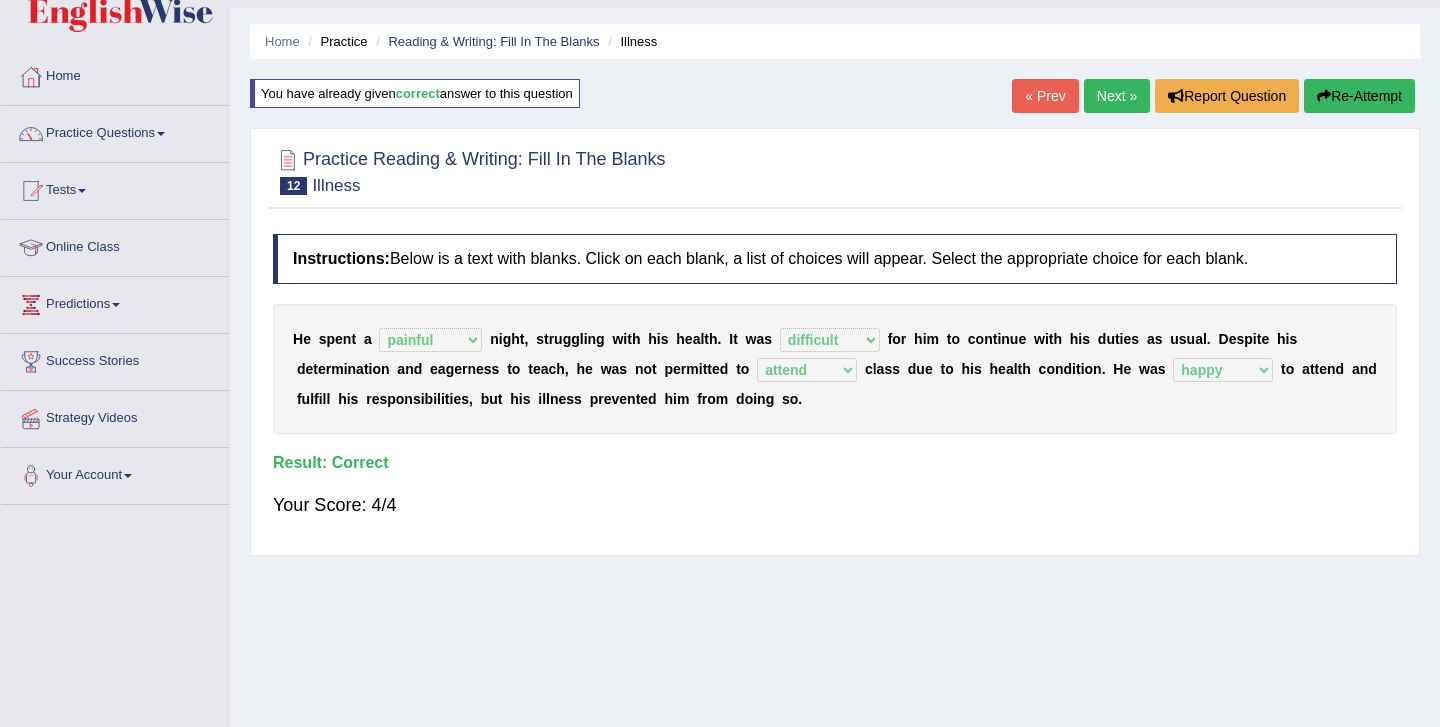 click on "Next »" at bounding box center (1117, 96) 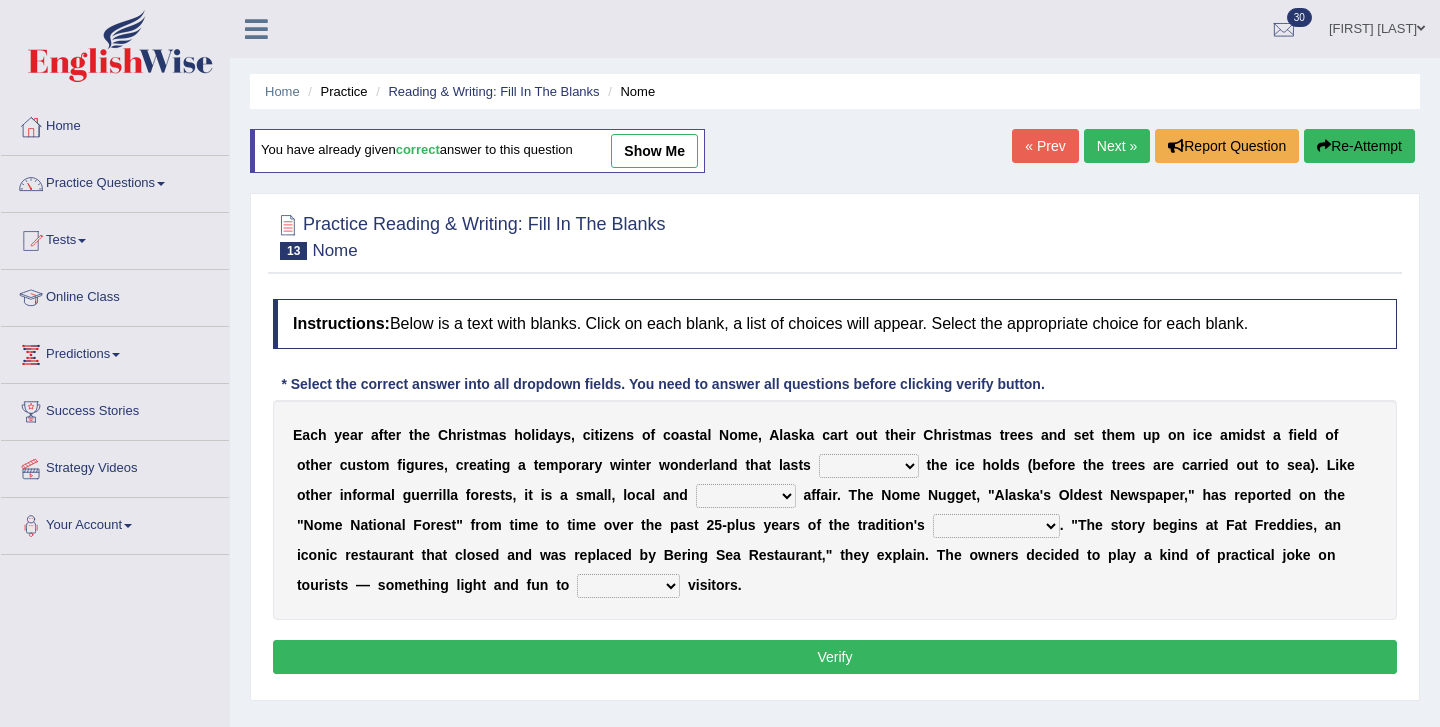 scroll, scrollTop: 0, scrollLeft: 0, axis: both 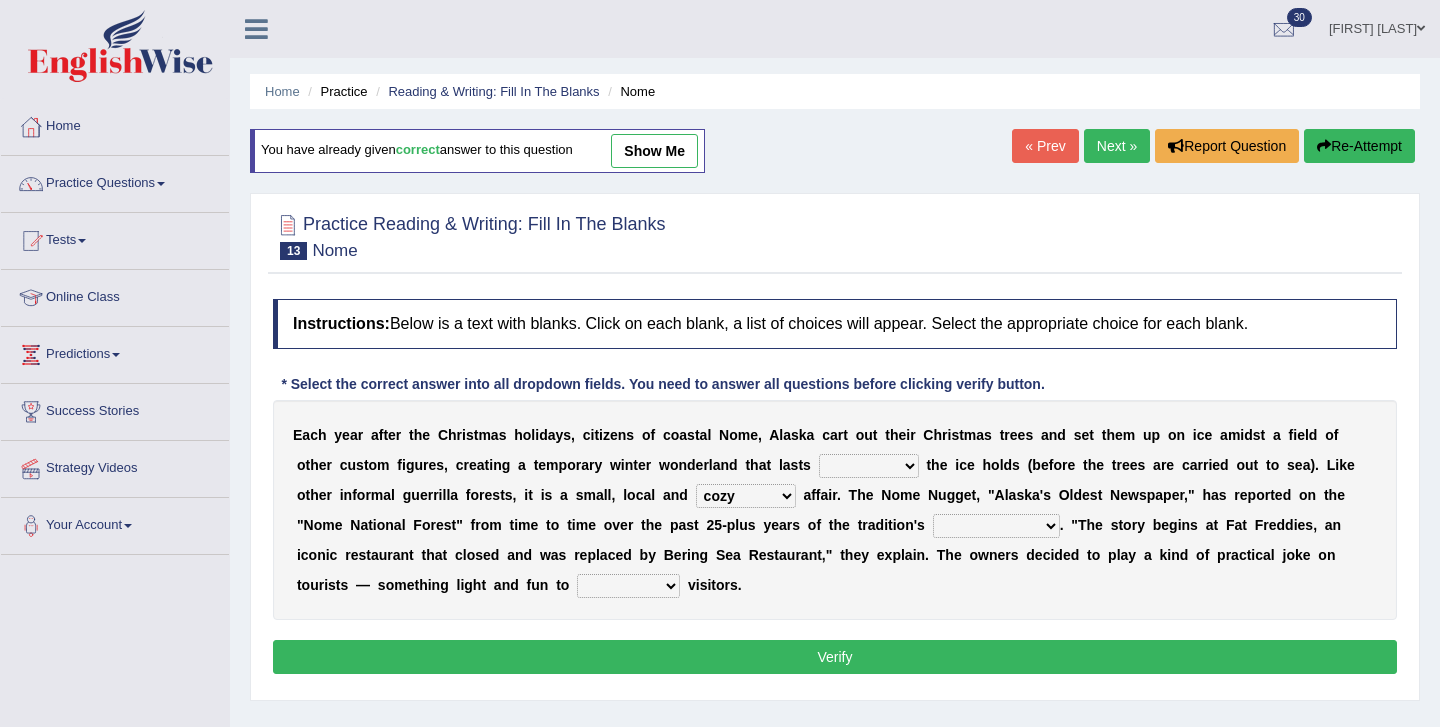 click on "life existence disappearance emotions" at bounding box center [996, 526] 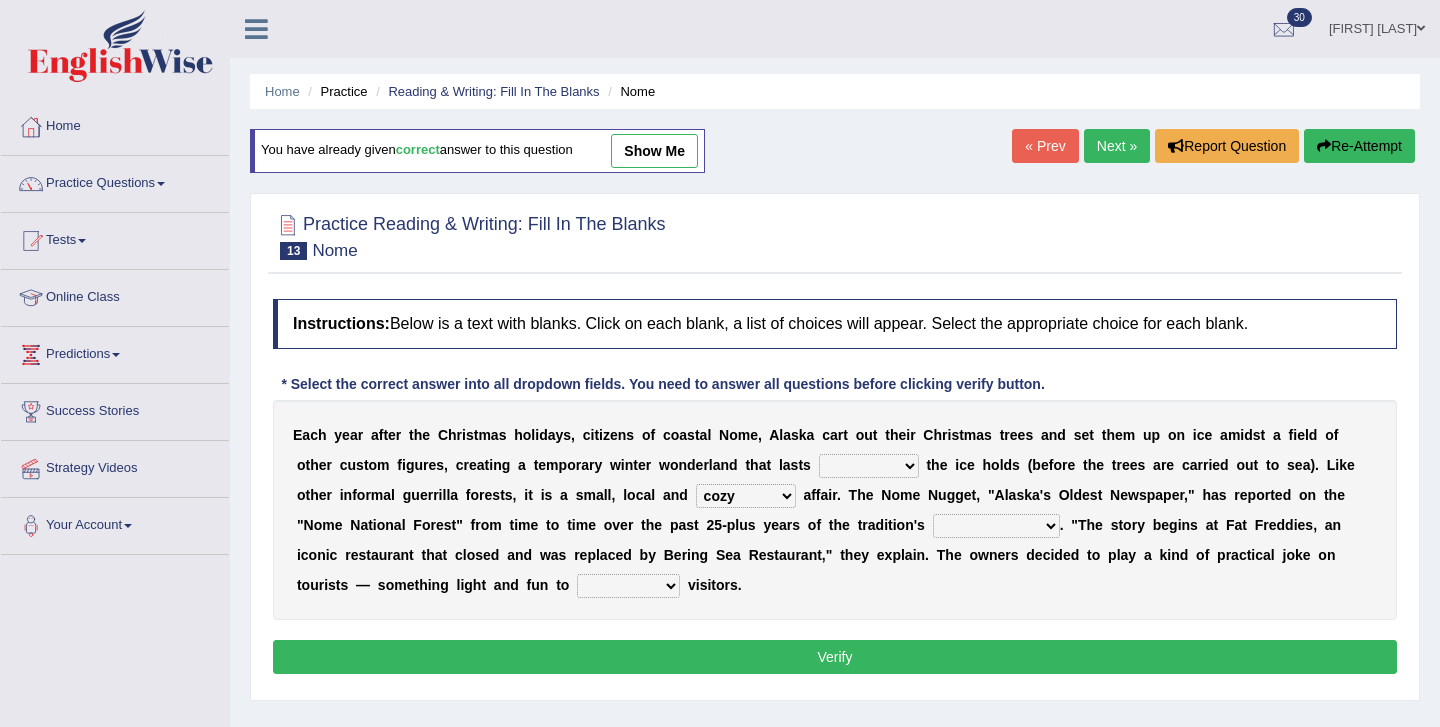 select on "existence" 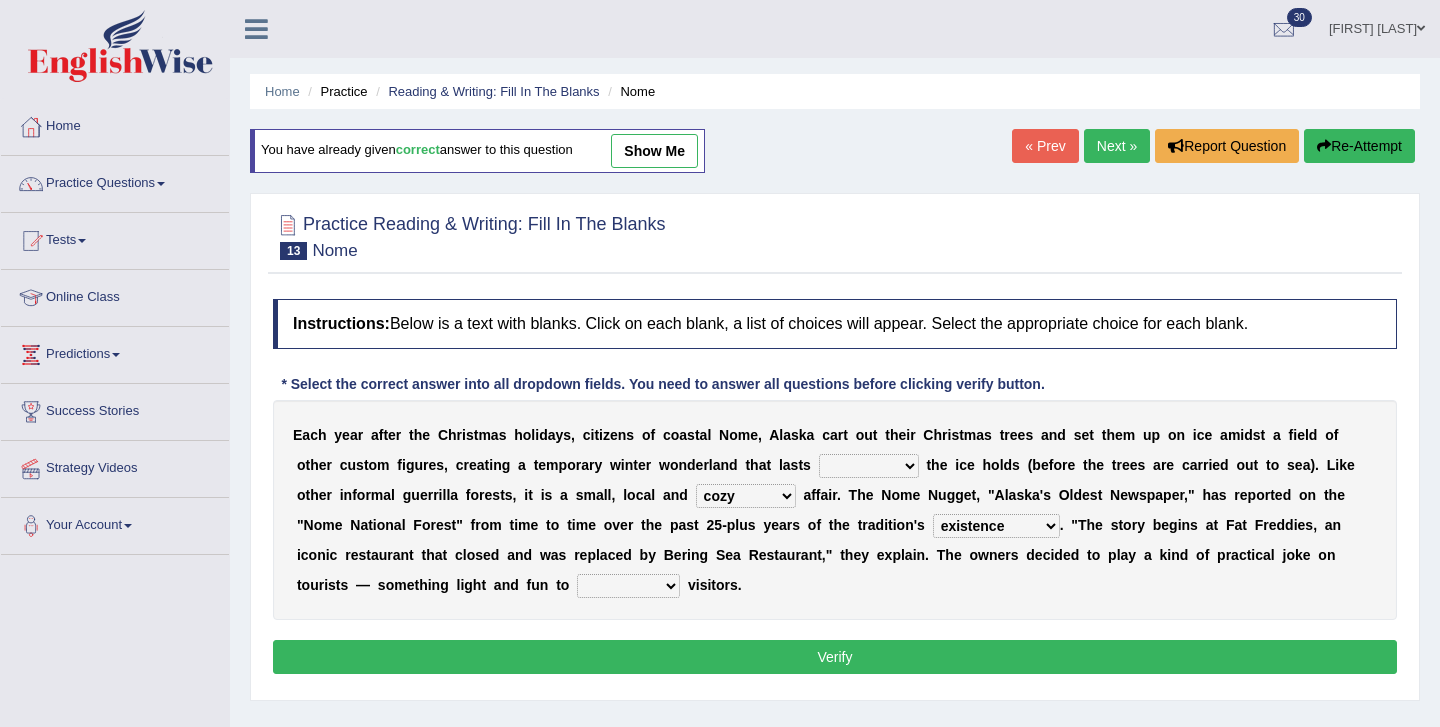 click on "purchase confound distinguish repel" at bounding box center [628, 586] 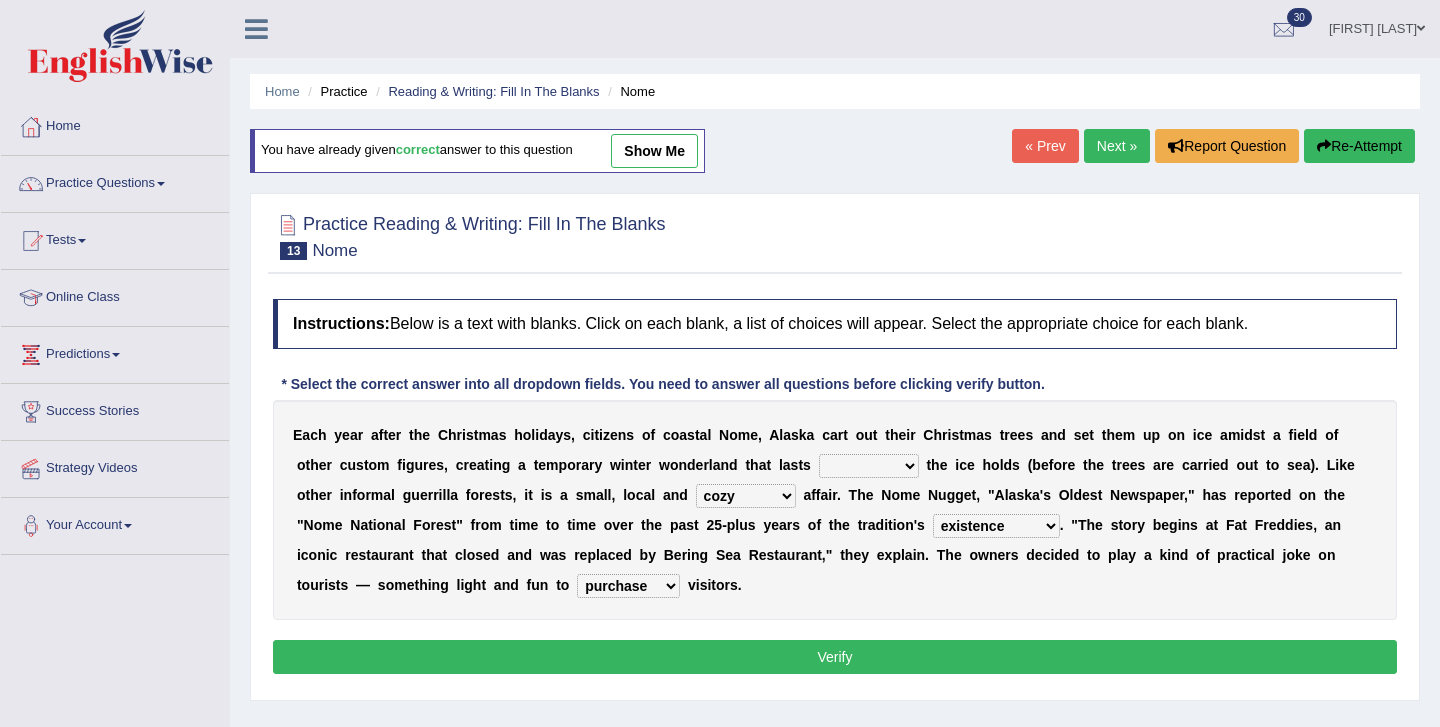 click on "purchase confound distinguish repel" at bounding box center (628, 586) 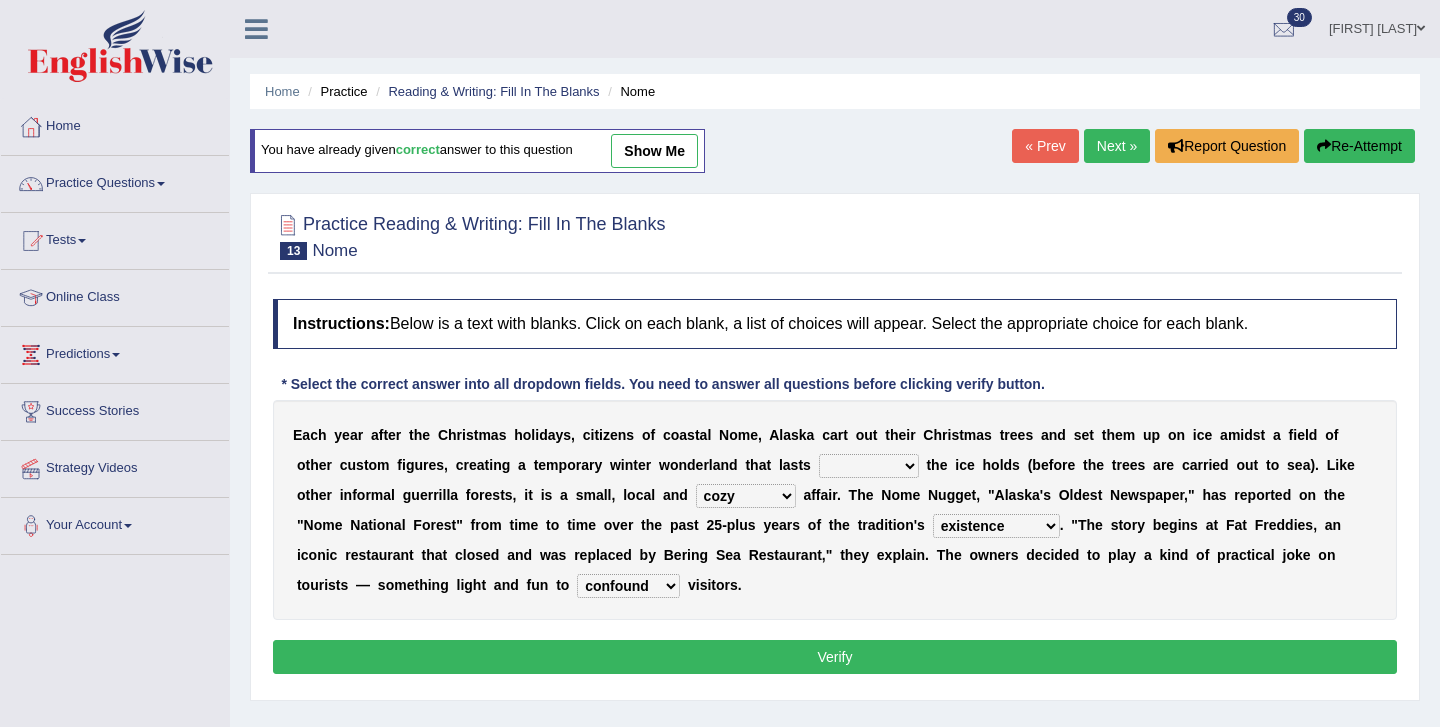 click on "Verify" at bounding box center [835, 657] 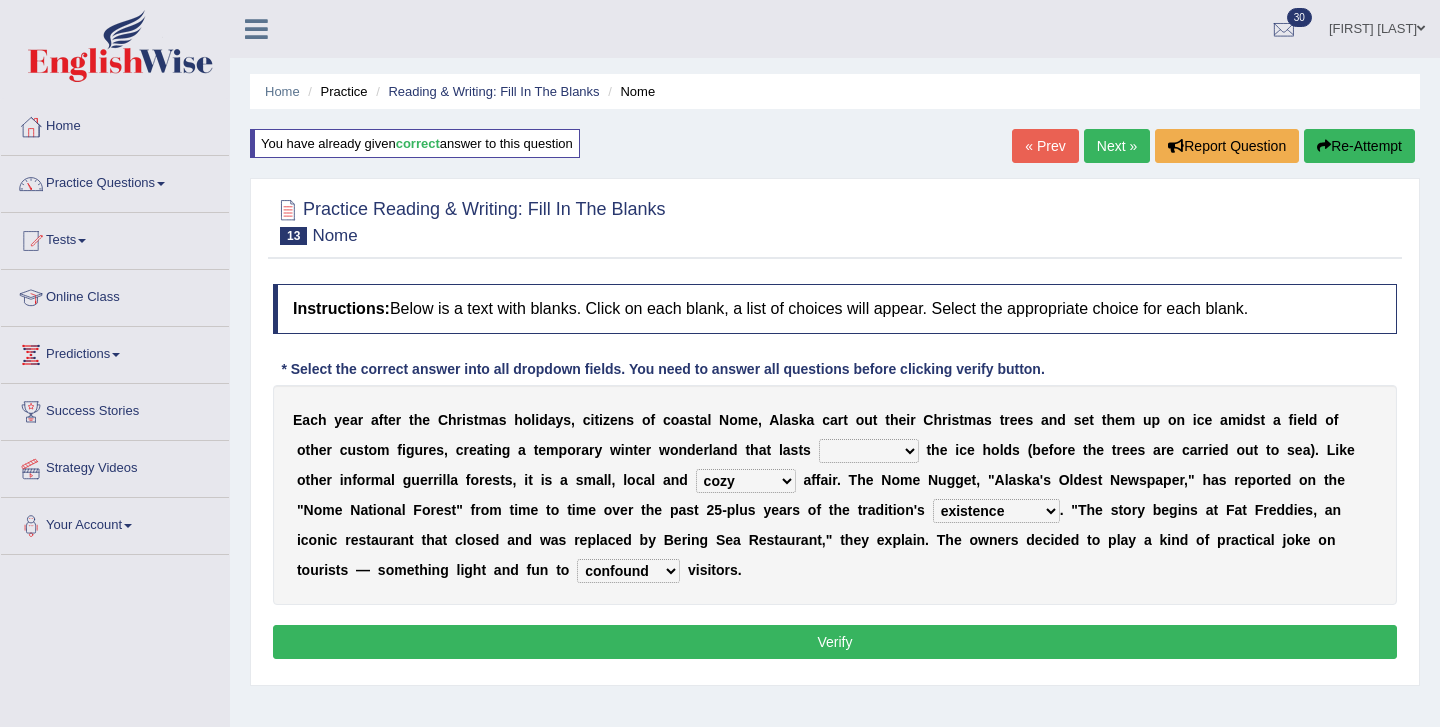 click on "as long as before after although" at bounding box center (869, 451) 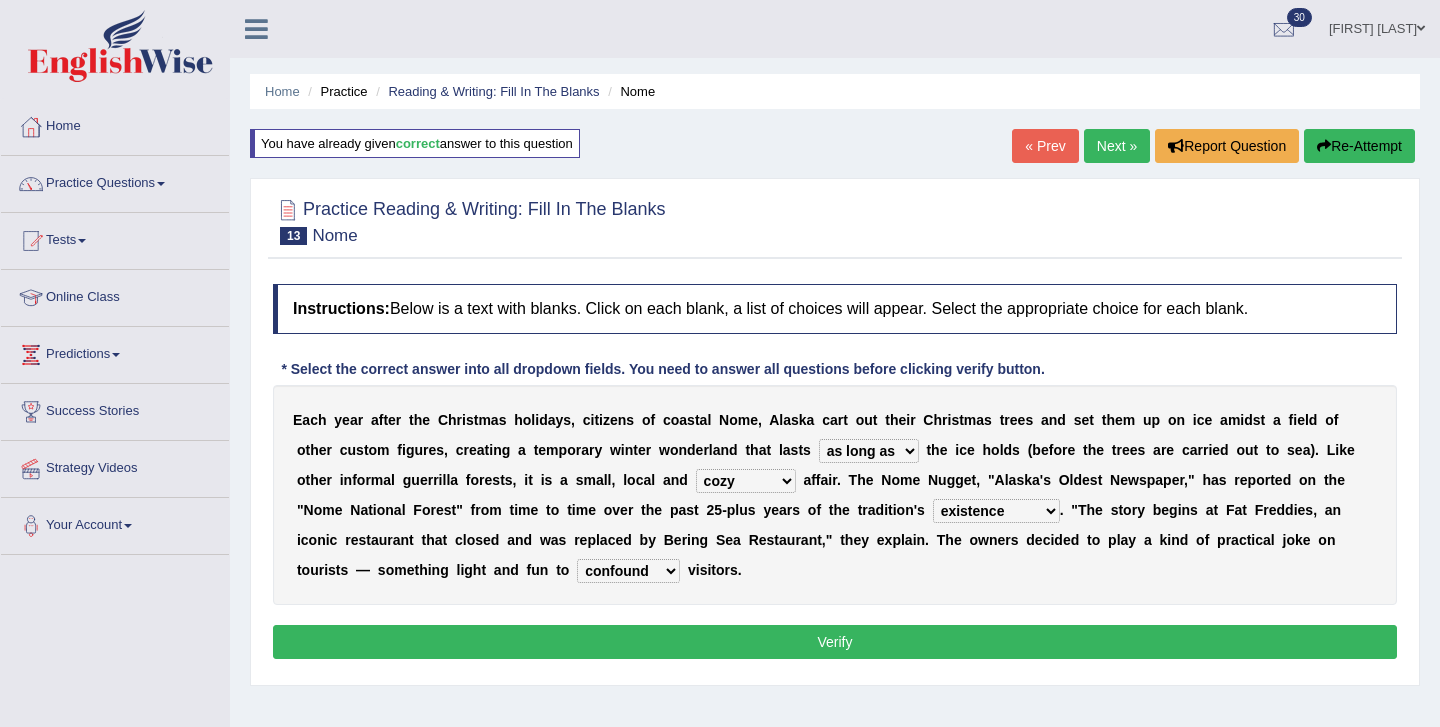 click on "Verify" at bounding box center (835, 642) 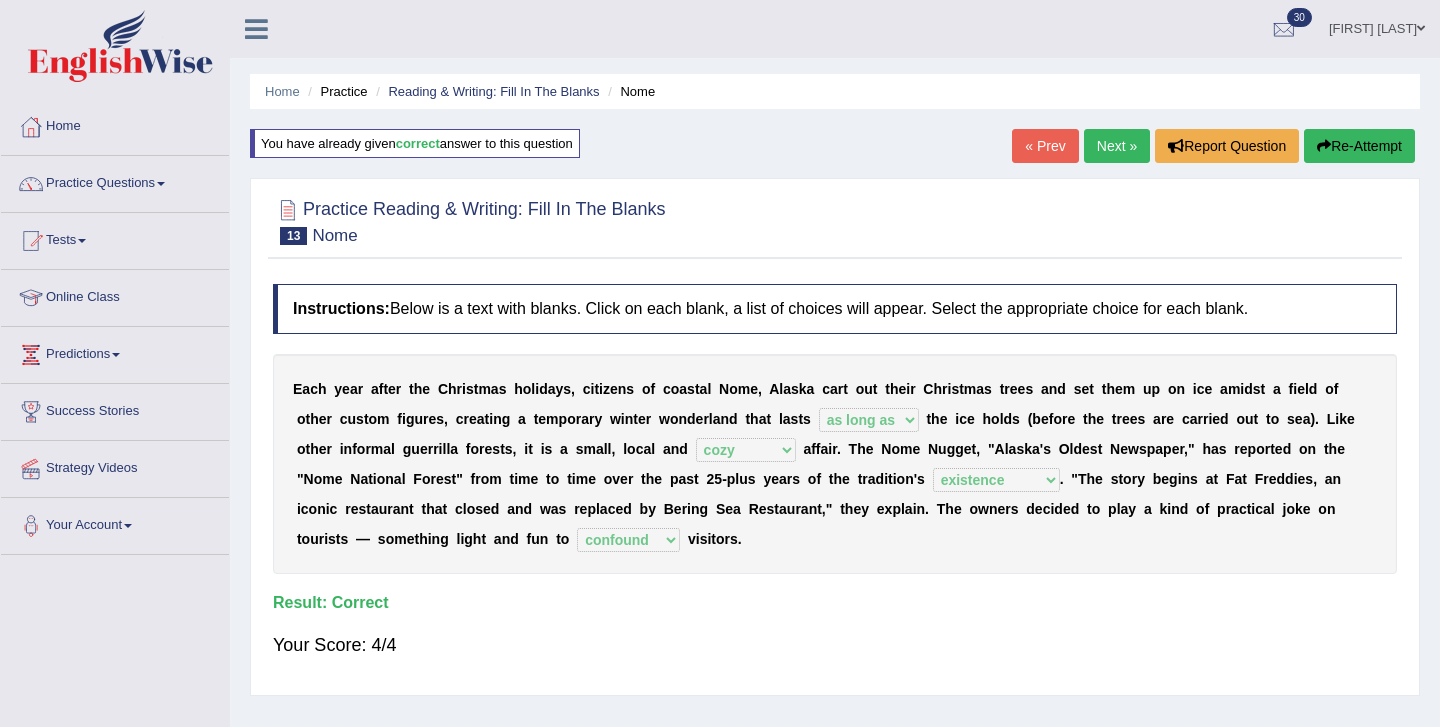 click on "Next »" at bounding box center [1117, 146] 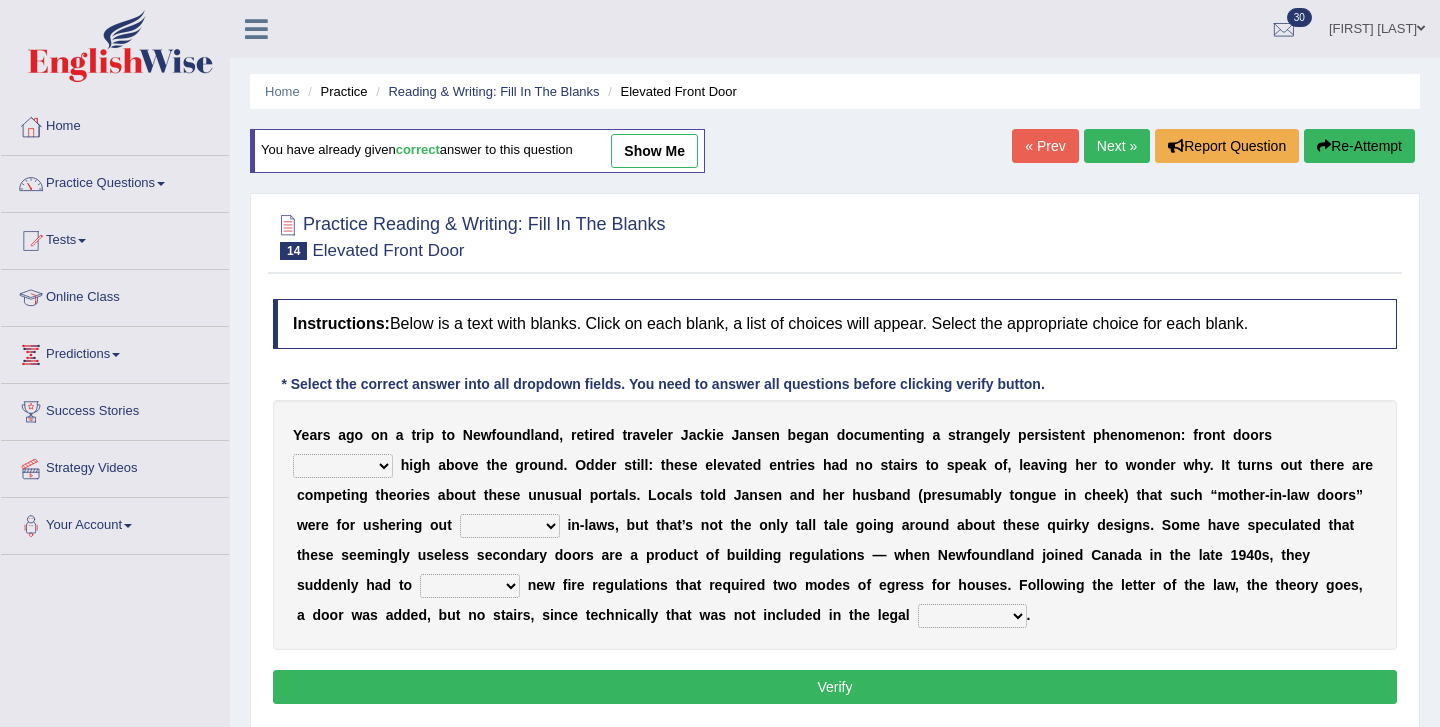 scroll, scrollTop: 0, scrollLeft: 0, axis: both 